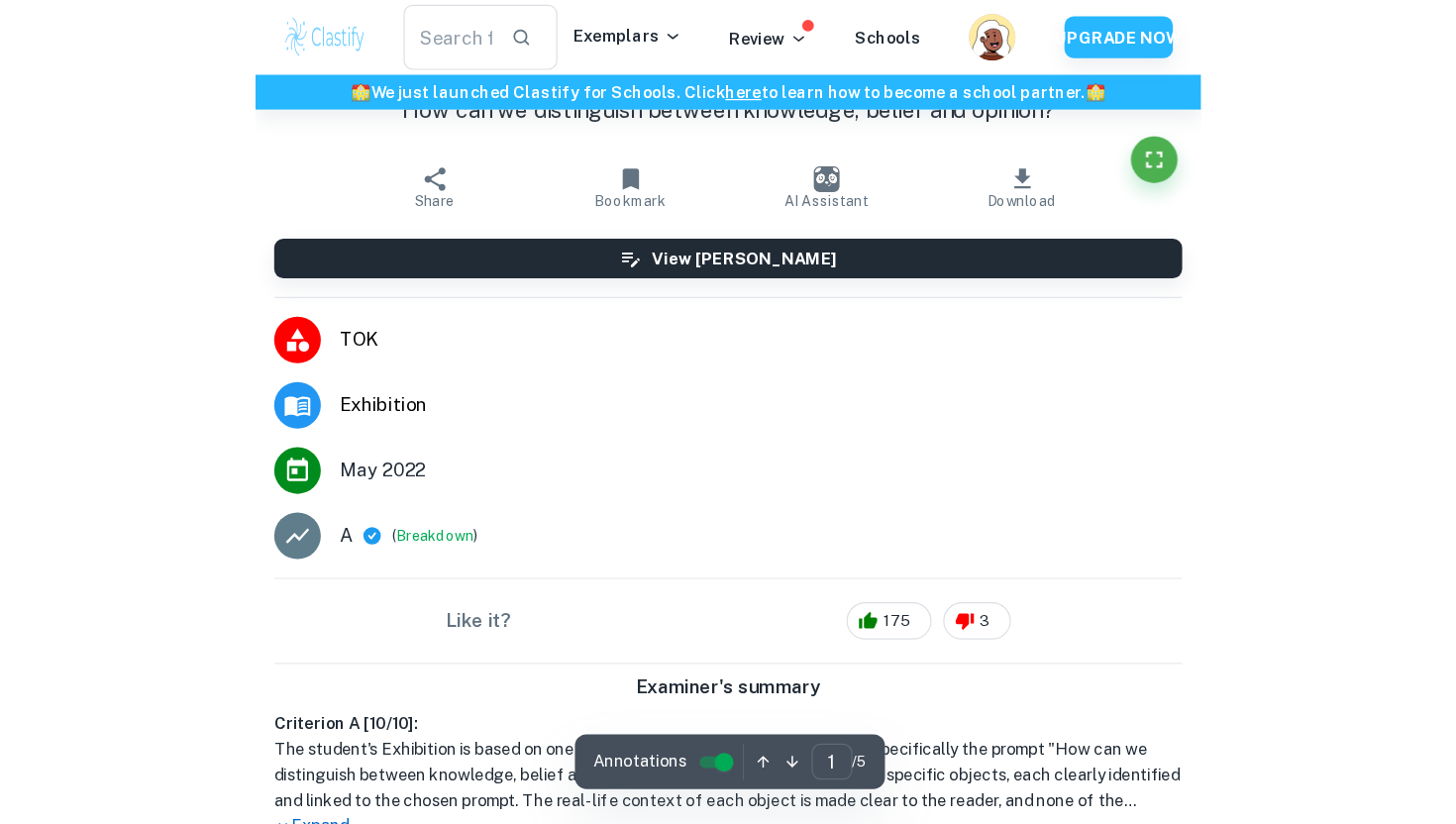 scroll, scrollTop: 0, scrollLeft: 0, axis: both 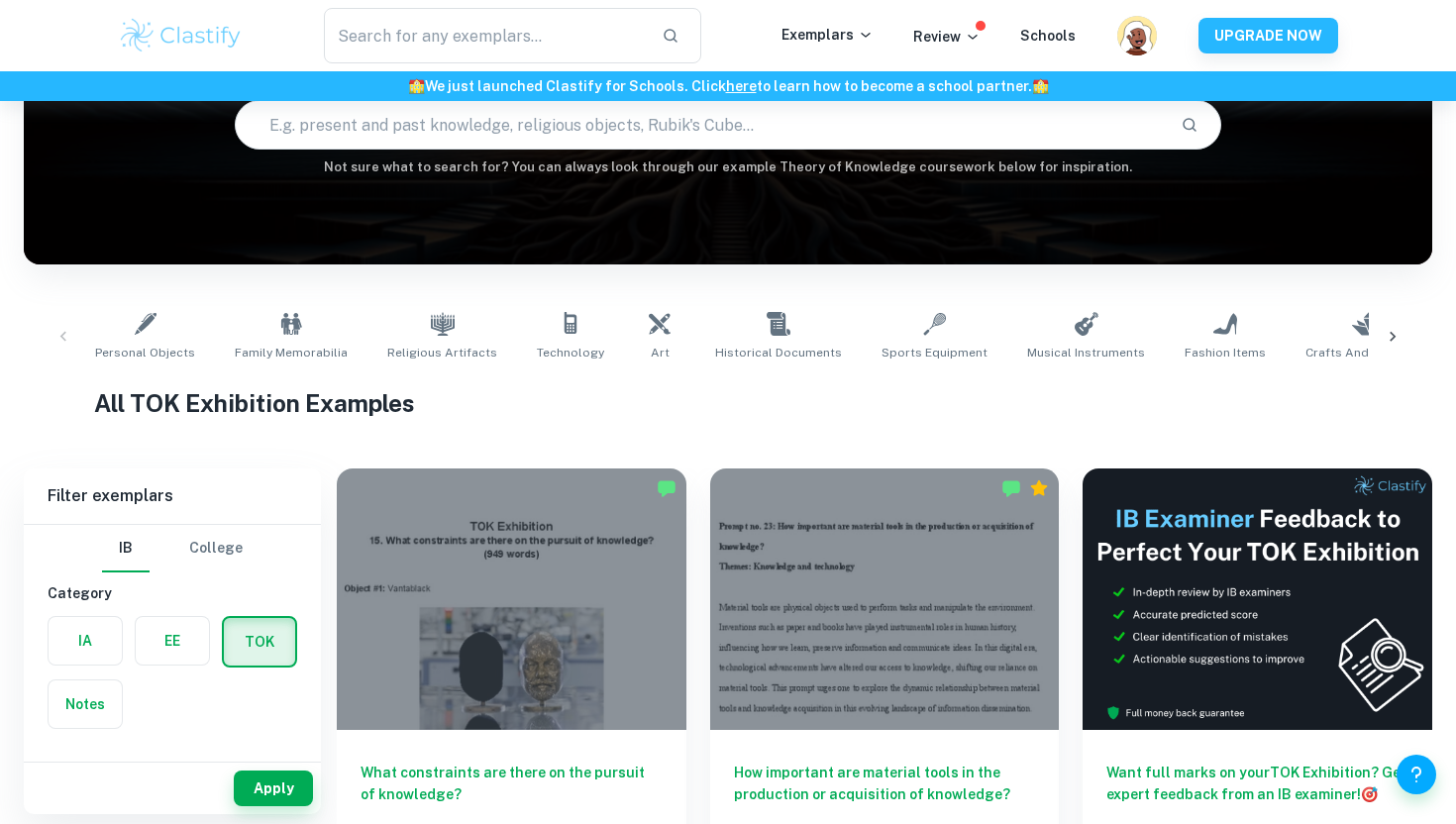 click at bounding box center [699, 125] 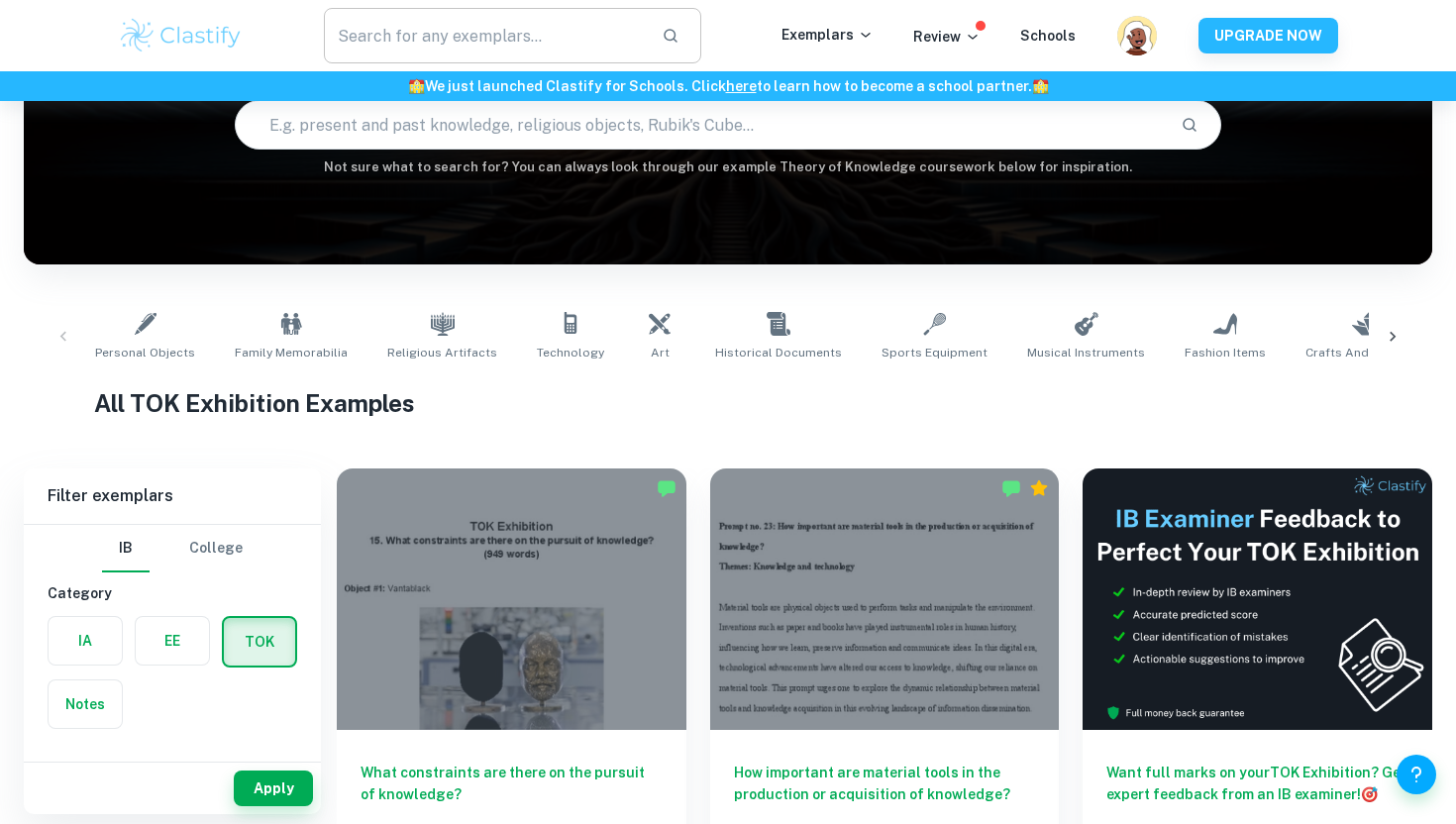 click at bounding box center [484, 36] 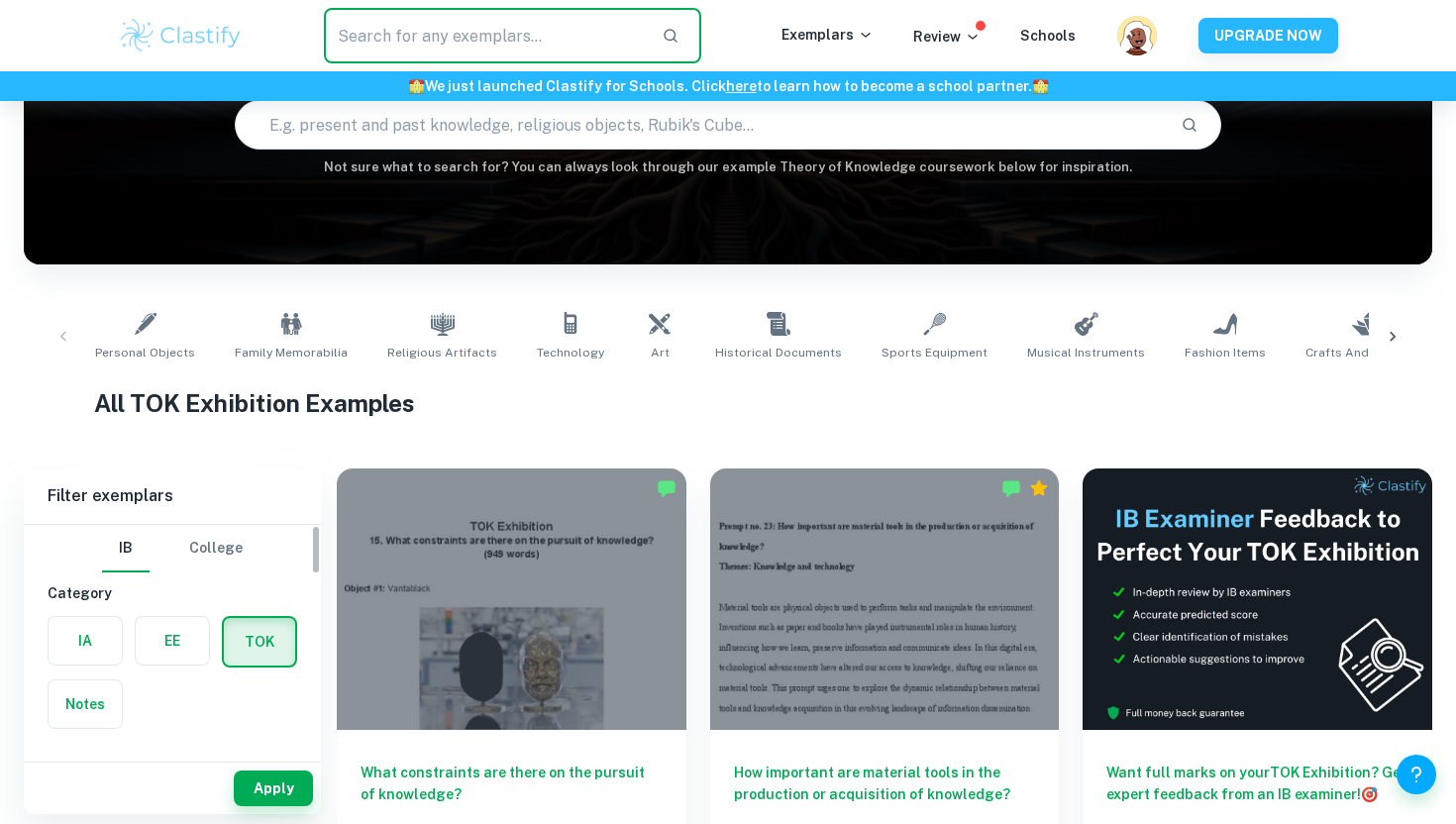 click at bounding box center (172, 641) 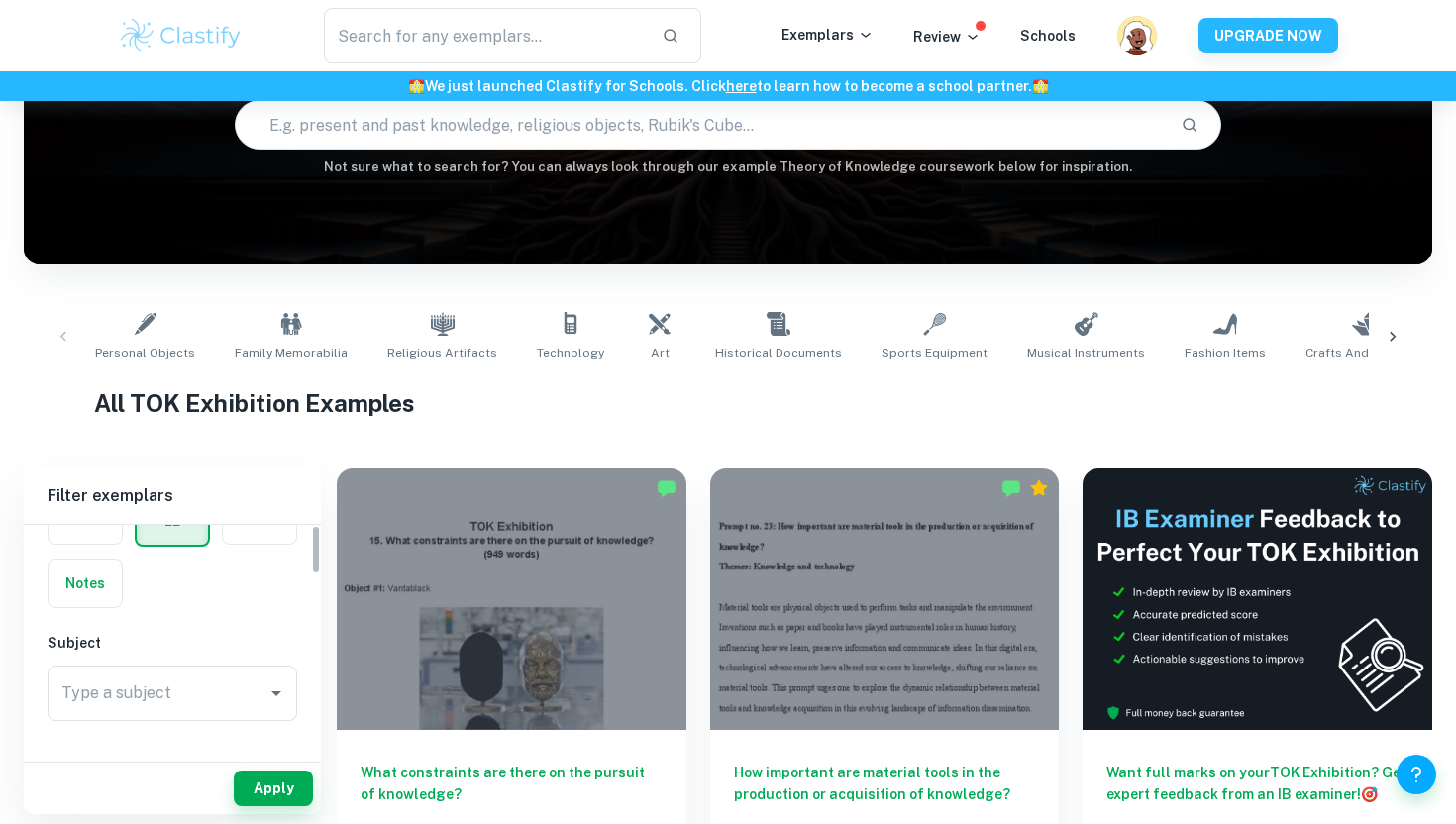 scroll, scrollTop: 0, scrollLeft: 0, axis: both 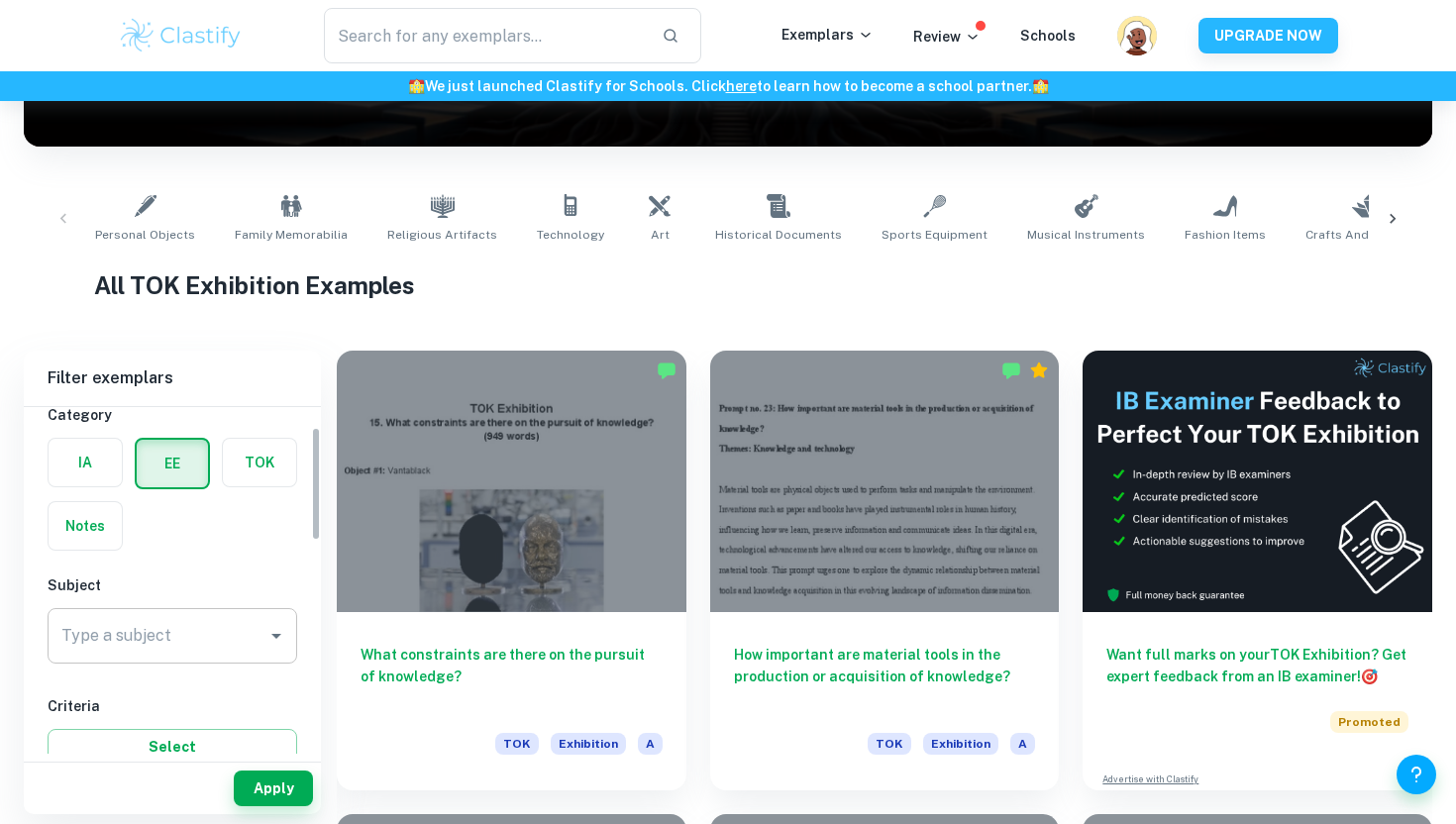 click on "Type a subject" at bounding box center (157, 636) 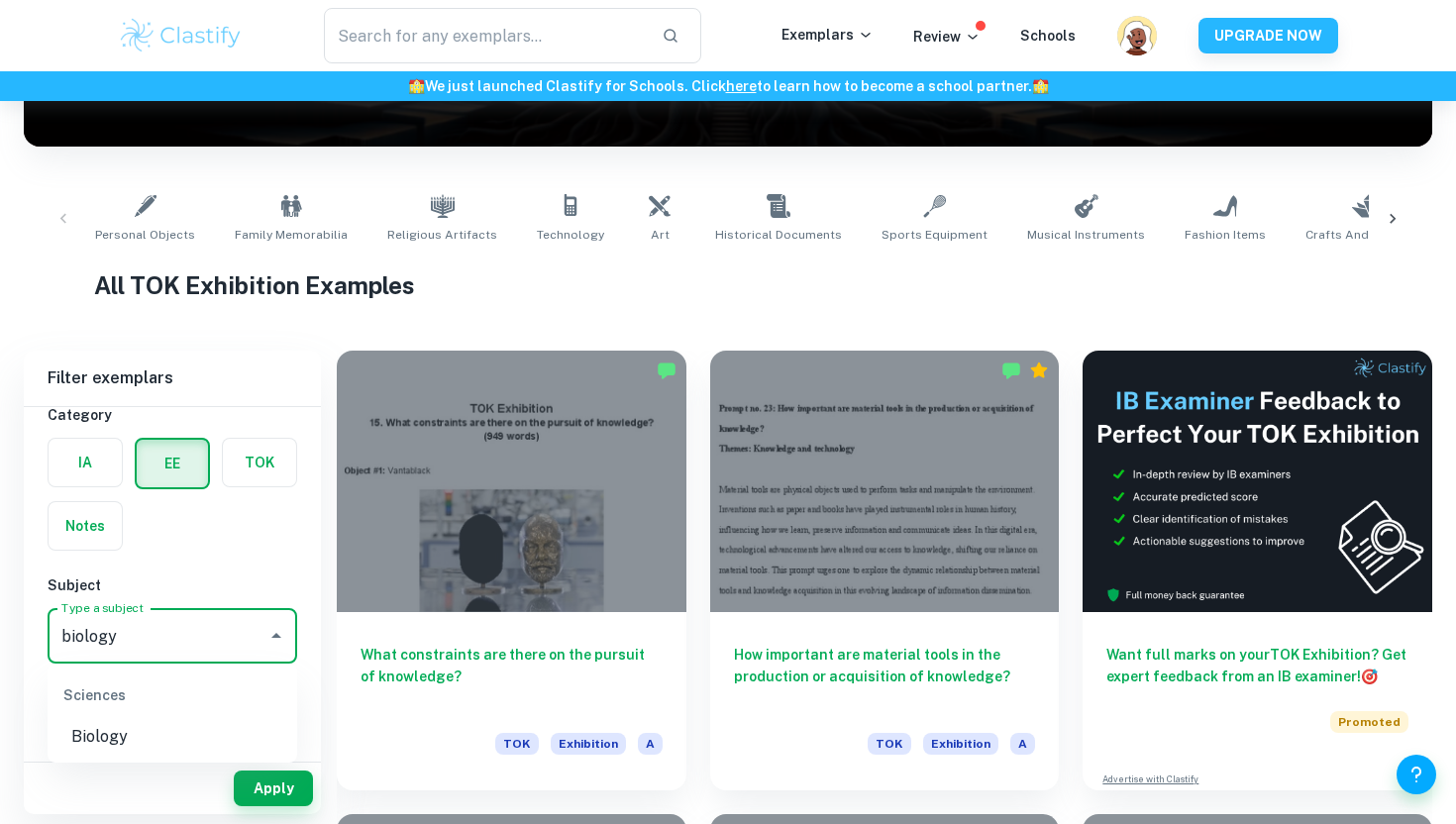 click on "Biology" at bounding box center [172, 737] 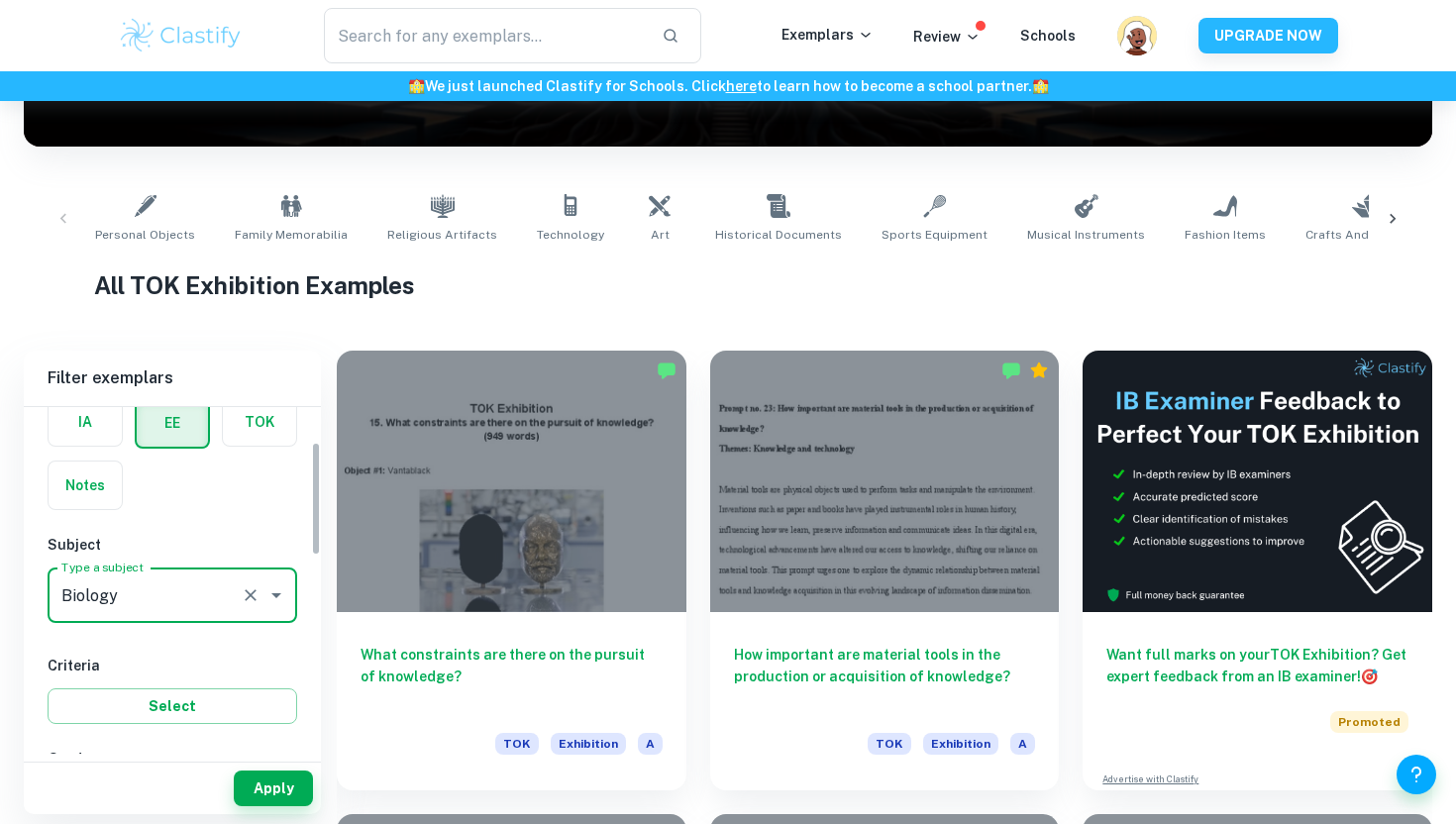 scroll, scrollTop: 105, scrollLeft: 0, axis: vertical 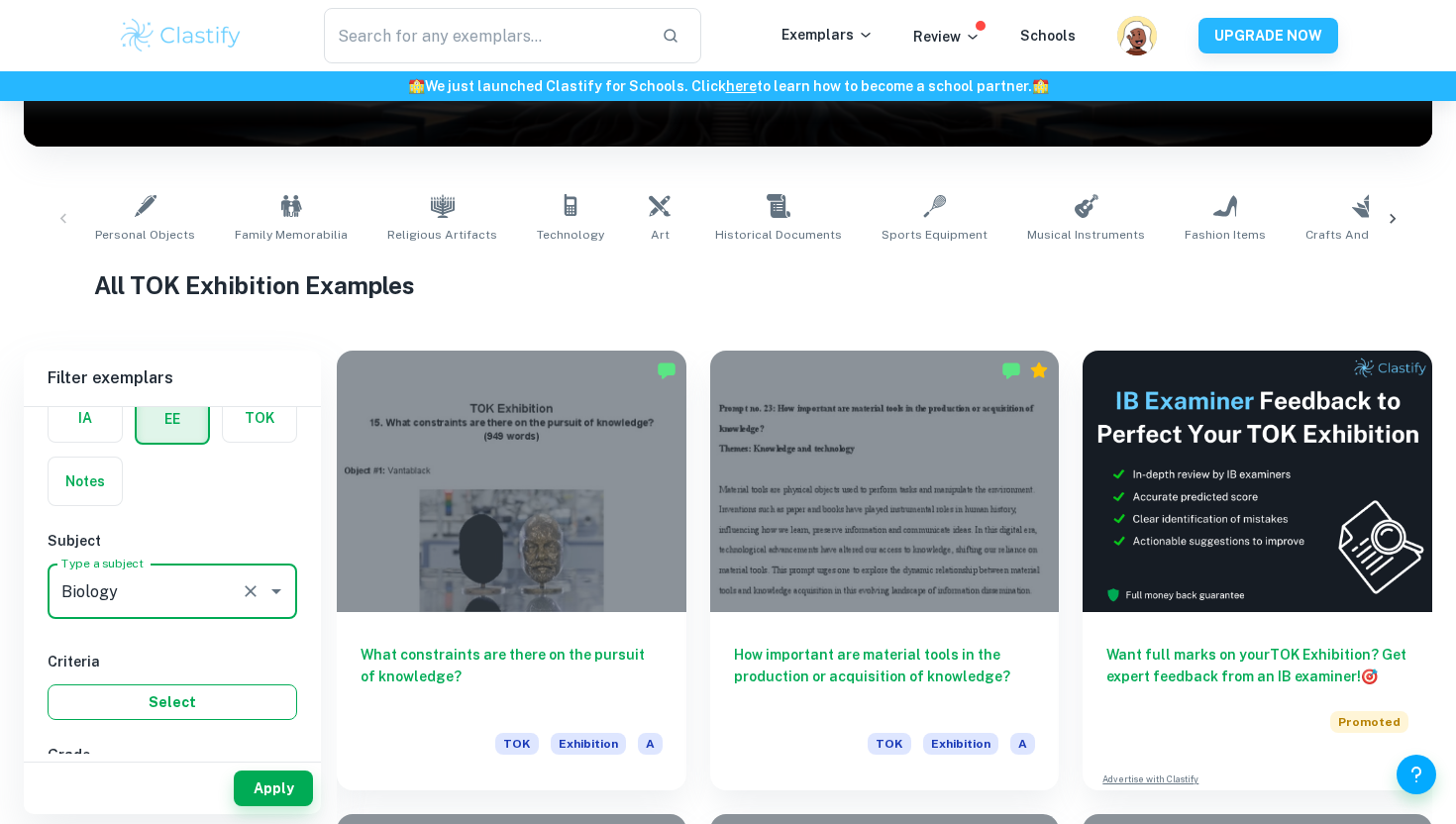 type on "Biology" 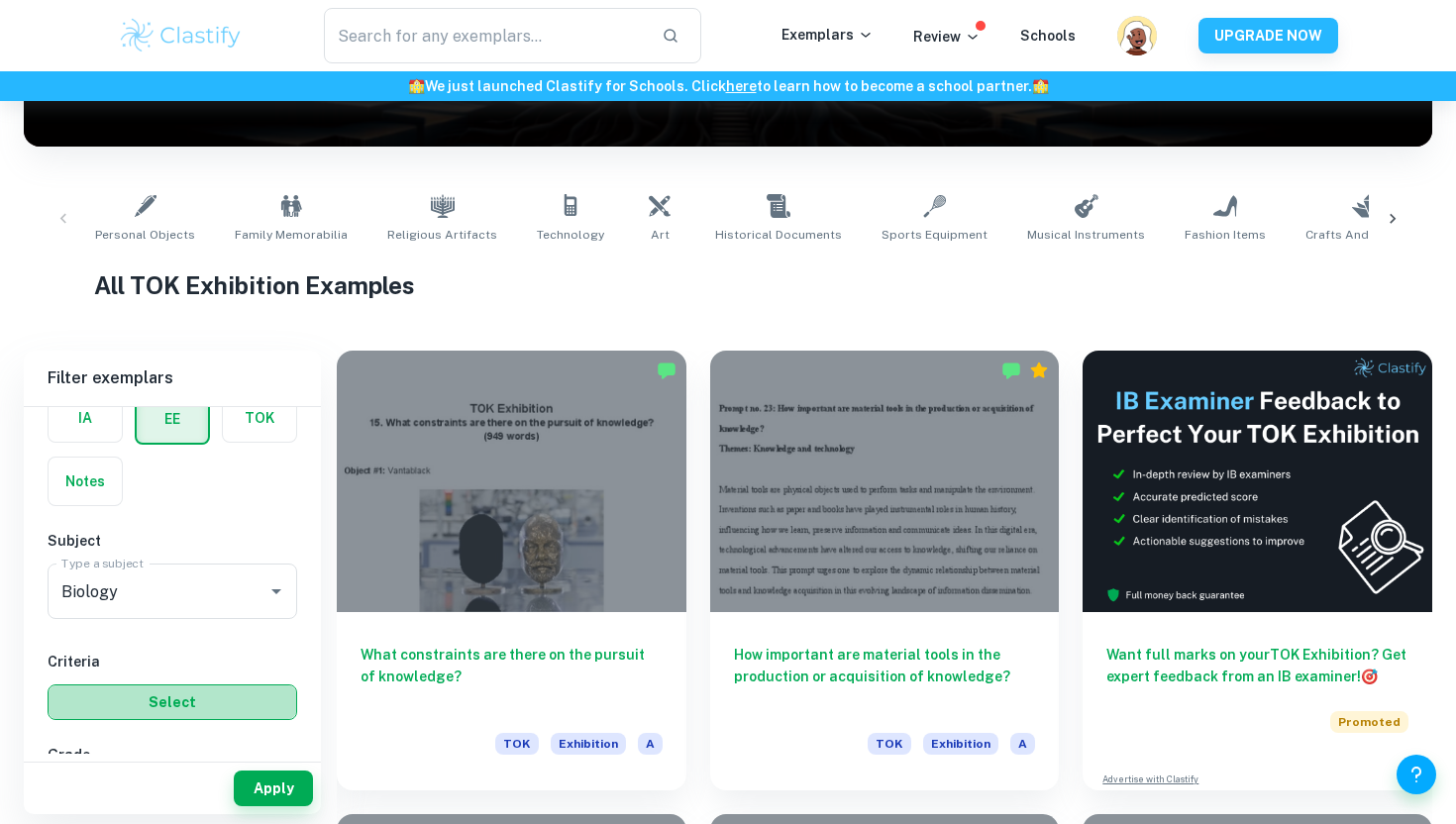 click on "Select" at bounding box center (172, 702) 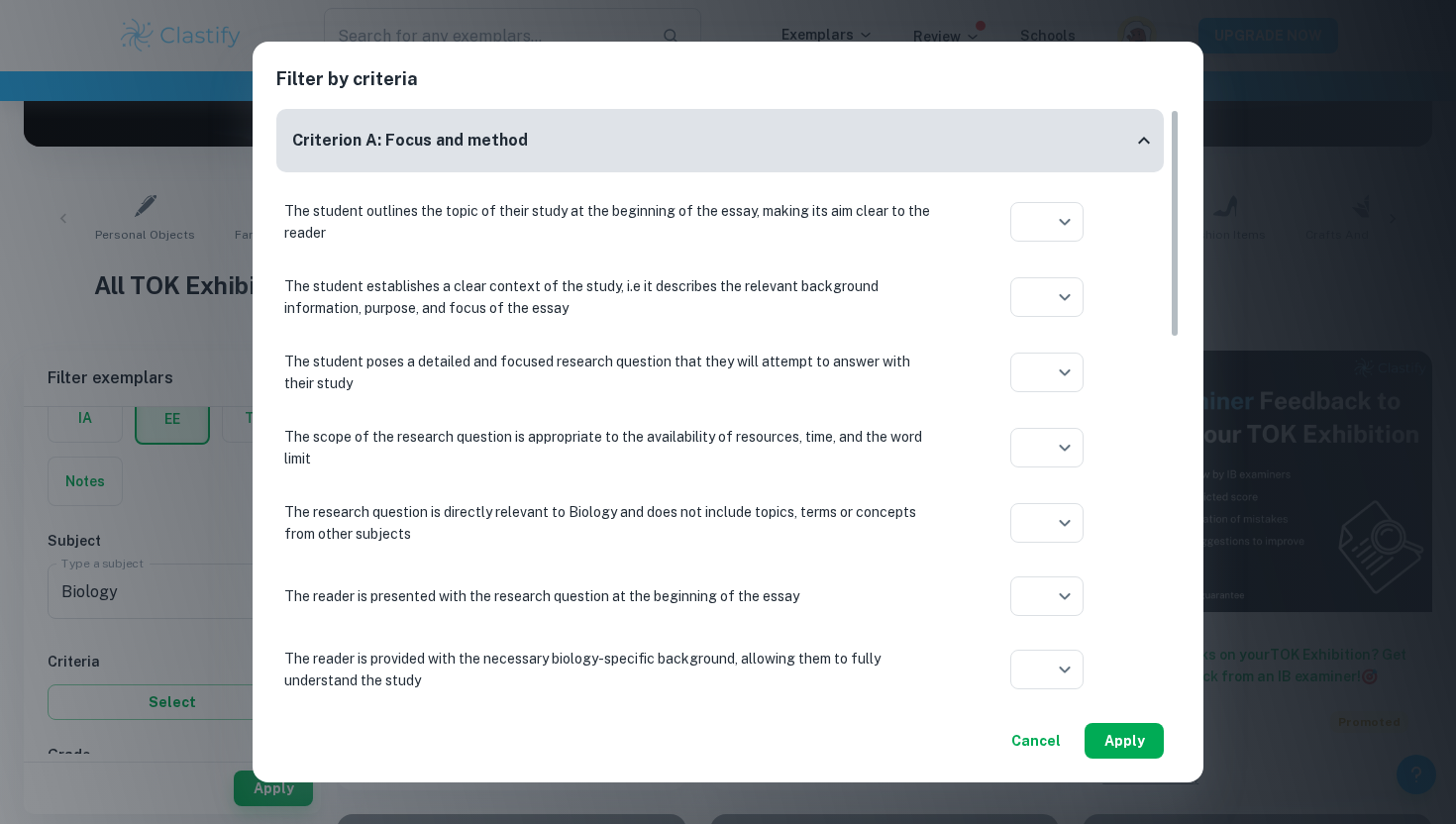click on "Apply" at bounding box center (1124, 741) 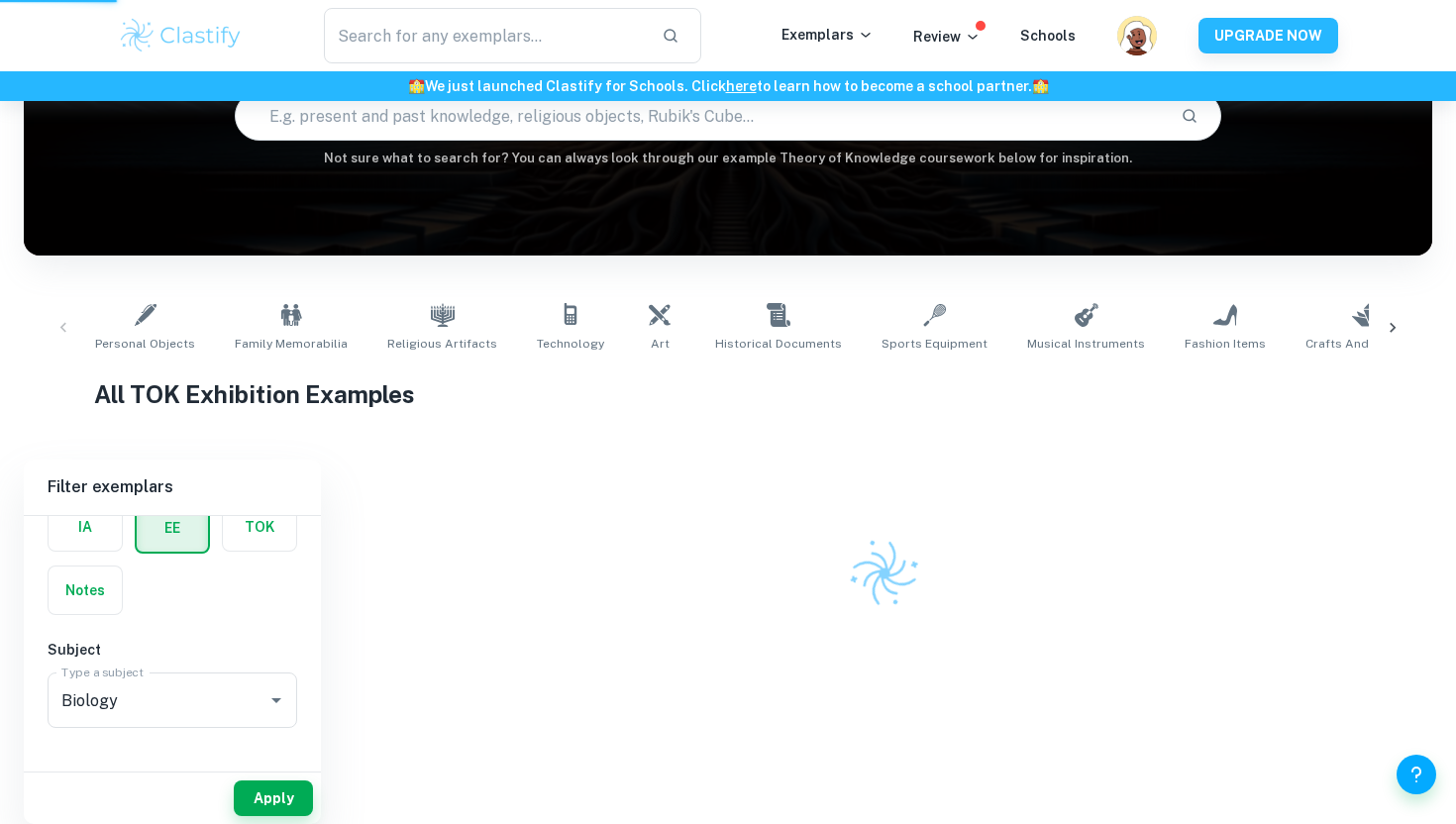 scroll, scrollTop: 141, scrollLeft: 0, axis: vertical 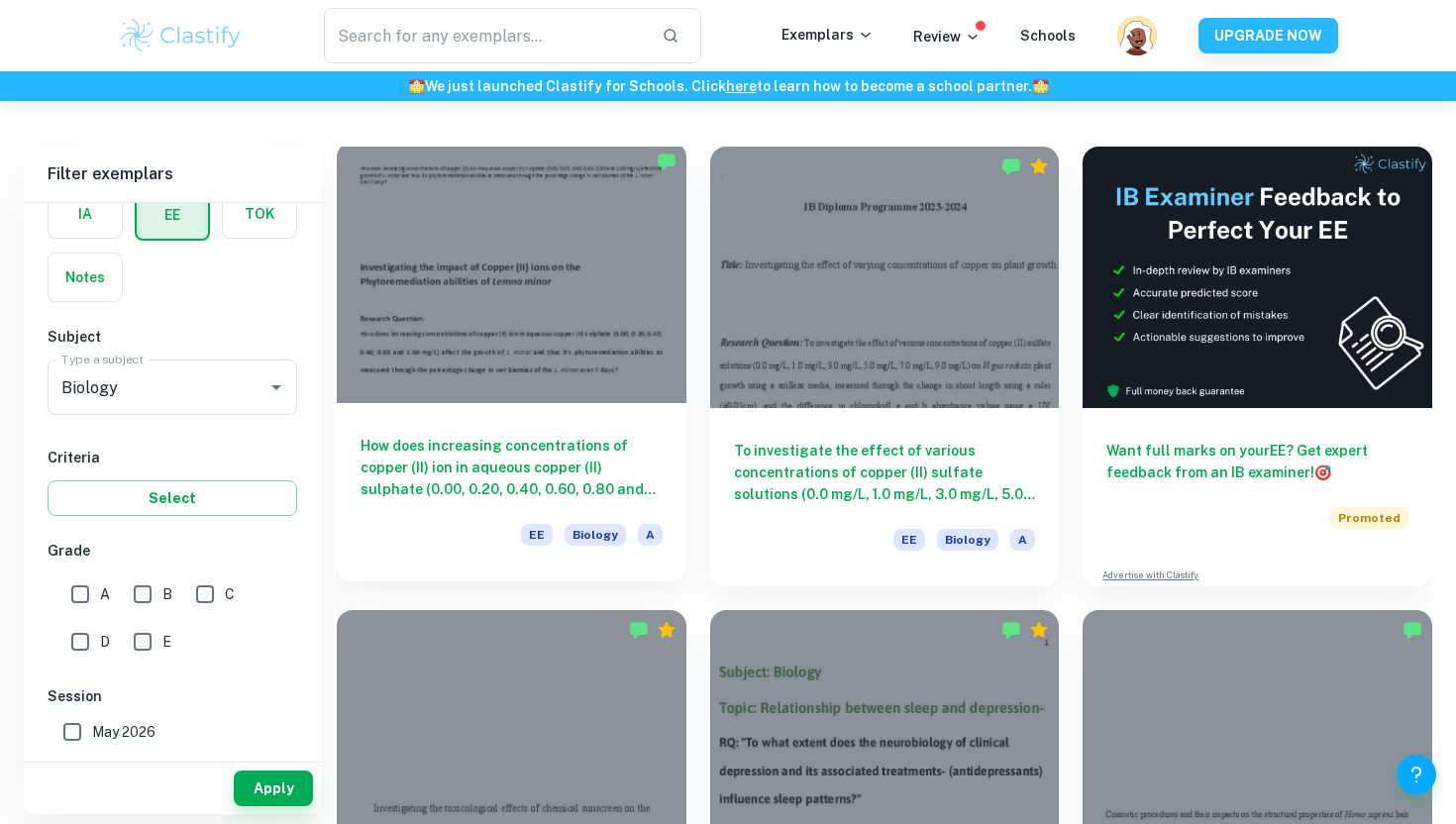 type 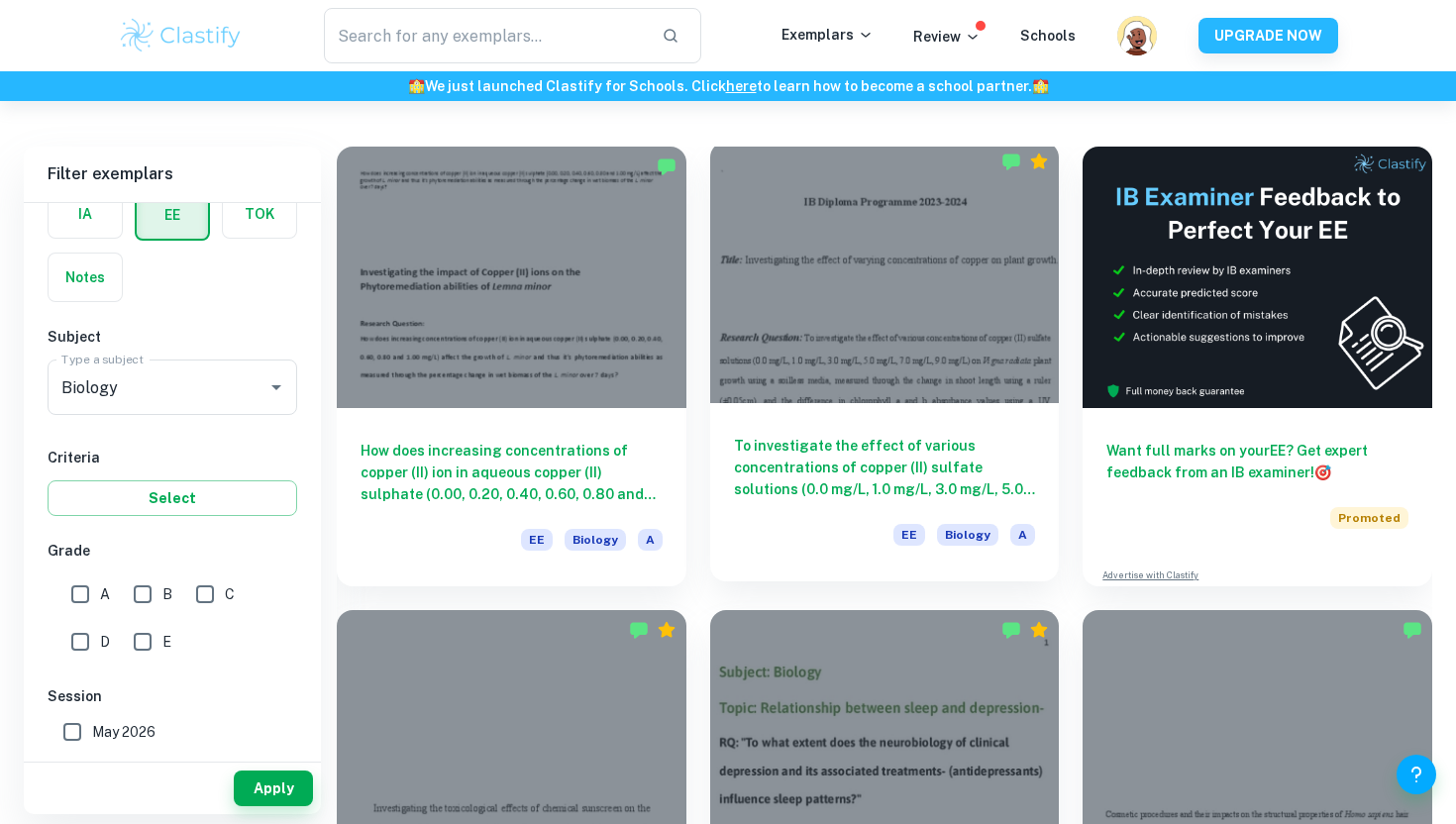 click on "To investigate the effect of various concentrations of copper (II) sulfate solutions (0.0 mg/L, 1.0 mg/L, 3.0 mg/L, 5.0 mg/L, 7.0 mg/L, 9.0 mg/L) on Vigna radiata plant growth using a soilless media, measured through the change in shoot length using a ruler (±0.05cm), and the difference in chlorophyll a and b absorbance values using a UV spectrophotometer (±0.001AU), at wavelengths of 664nm and 647nm respectively over a 14 day period. EE Biology A" at bounding box center (884, 492) 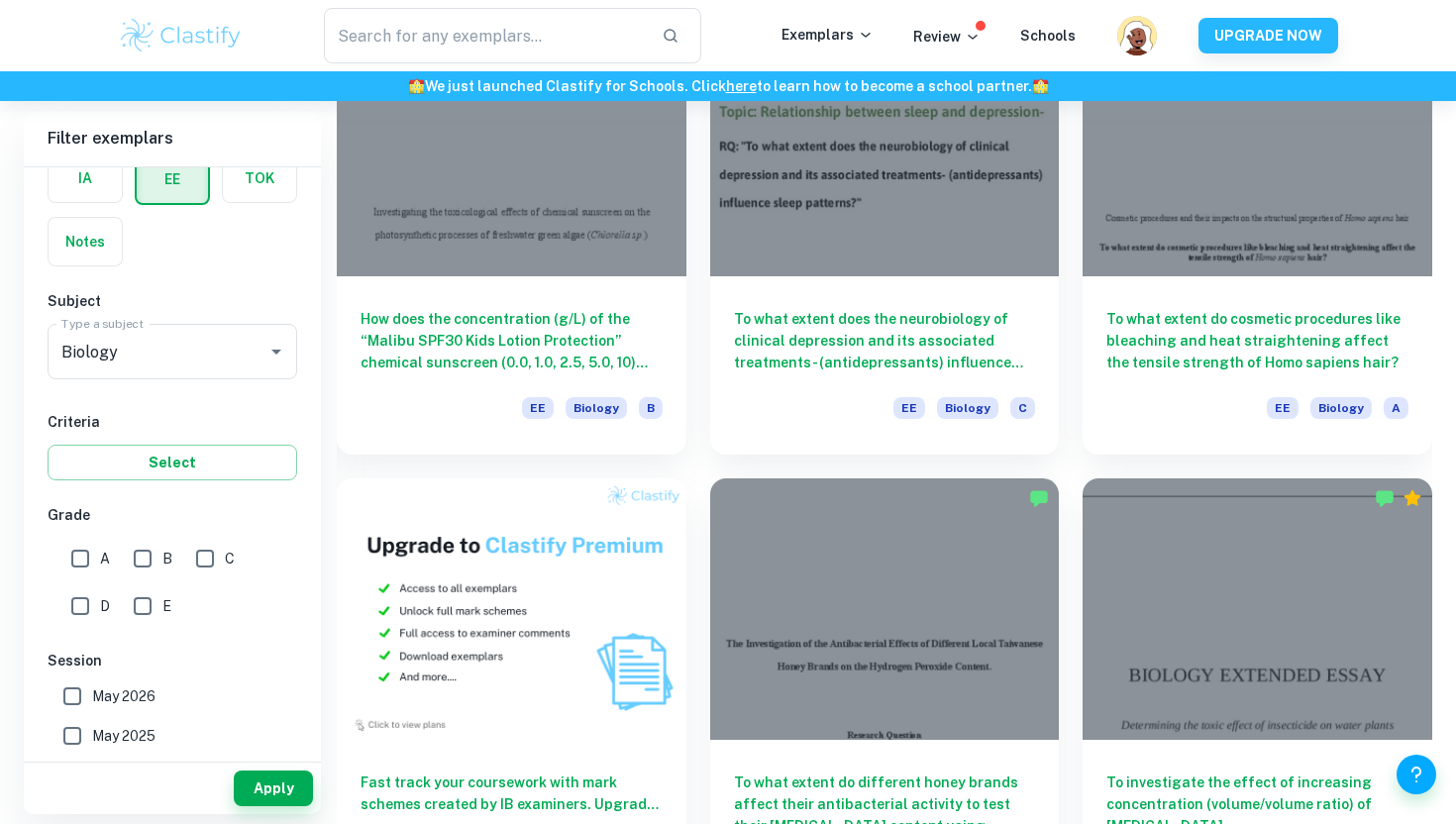 scroll, scrollTop: 727, scrollLeft: 0, axis: vertical 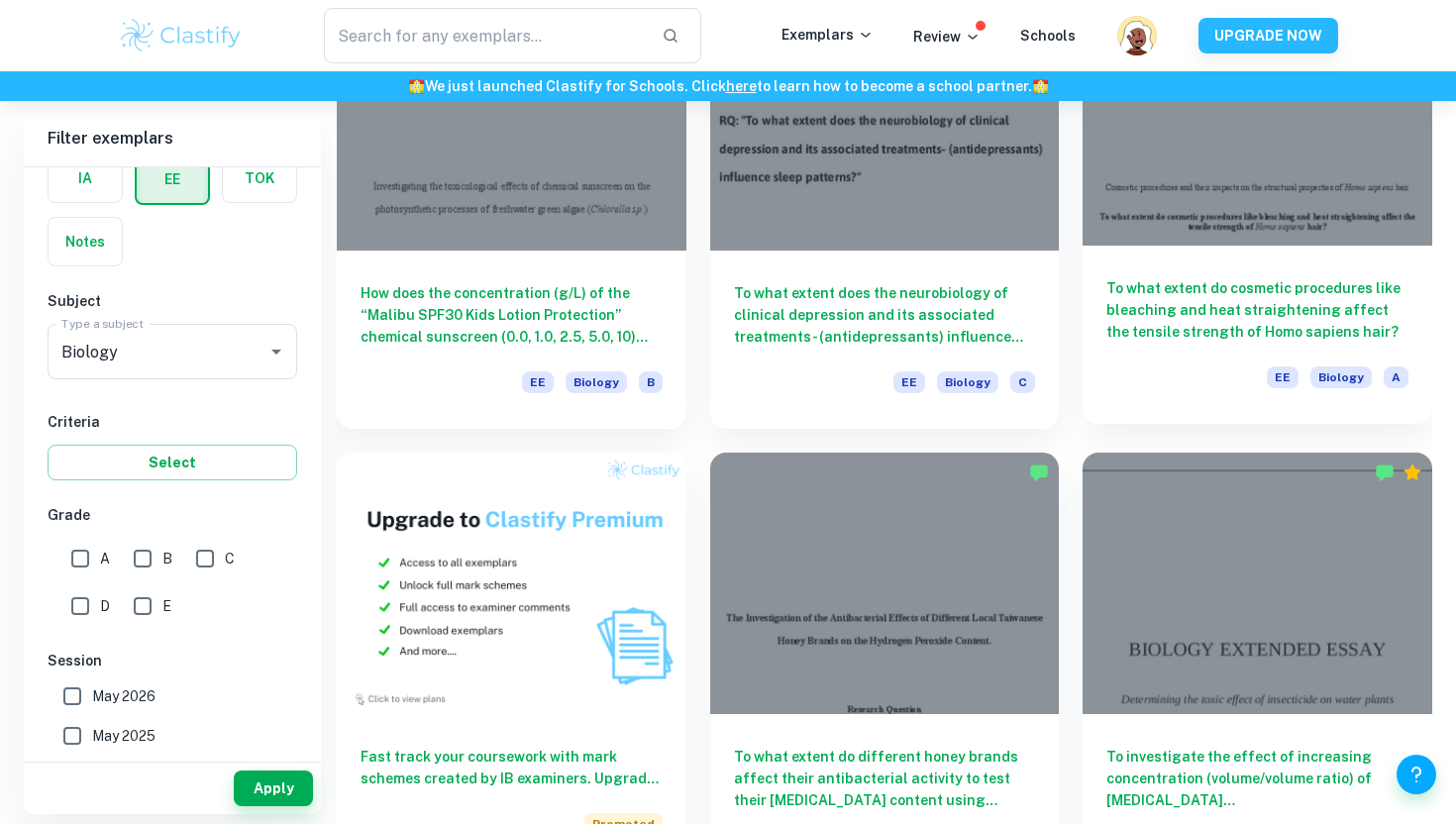click on "To what extent do cosmetic procedures like bleaching and heat straightening affect the tensile strength of Homo sapiens hair? EE Biology A" at bounding box center [1257, 335] 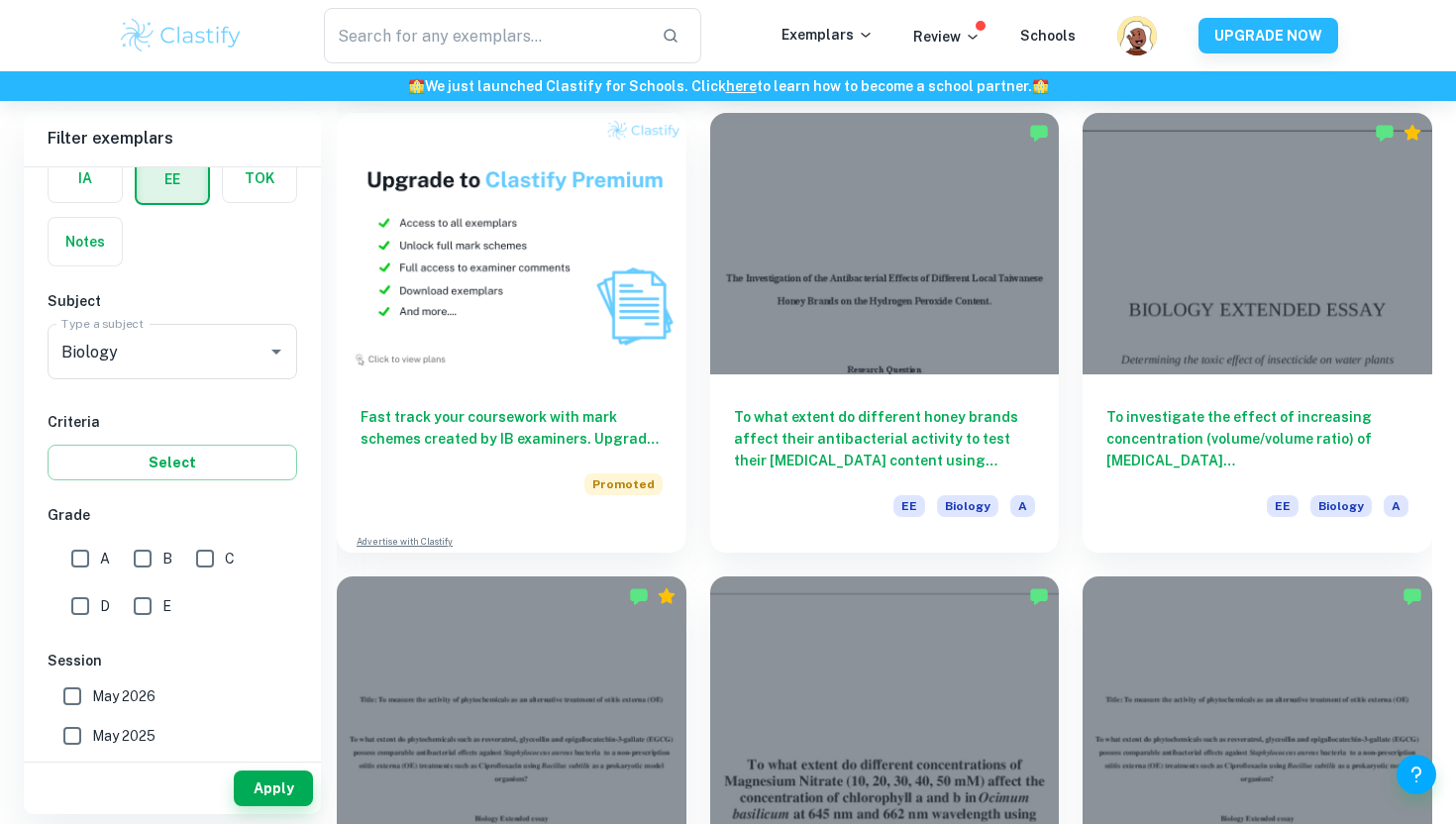 scroll, scrollTop: 1075, scrollLeft: 0, axis: vertical 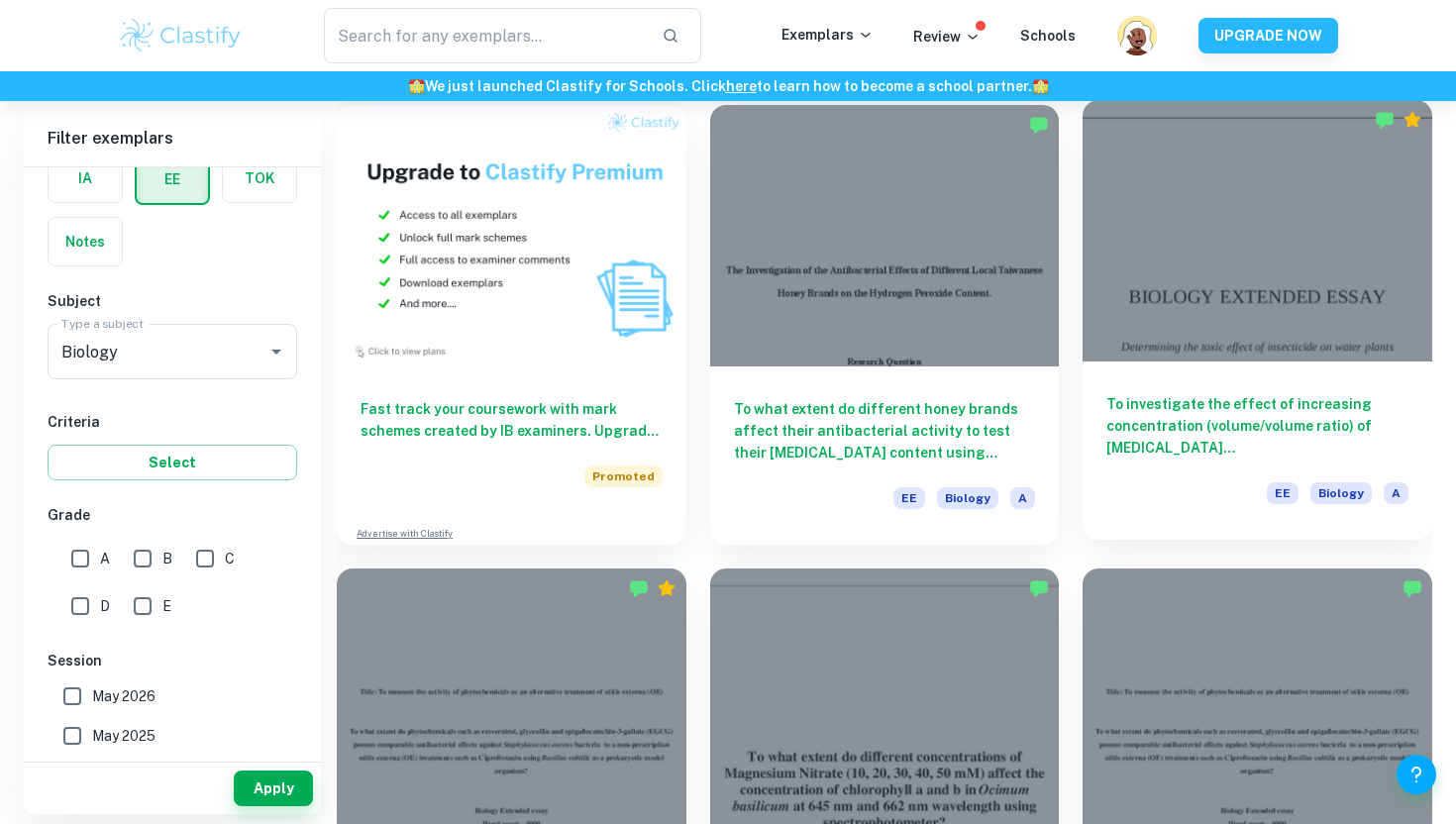 click at bounding box center (1257, 231) 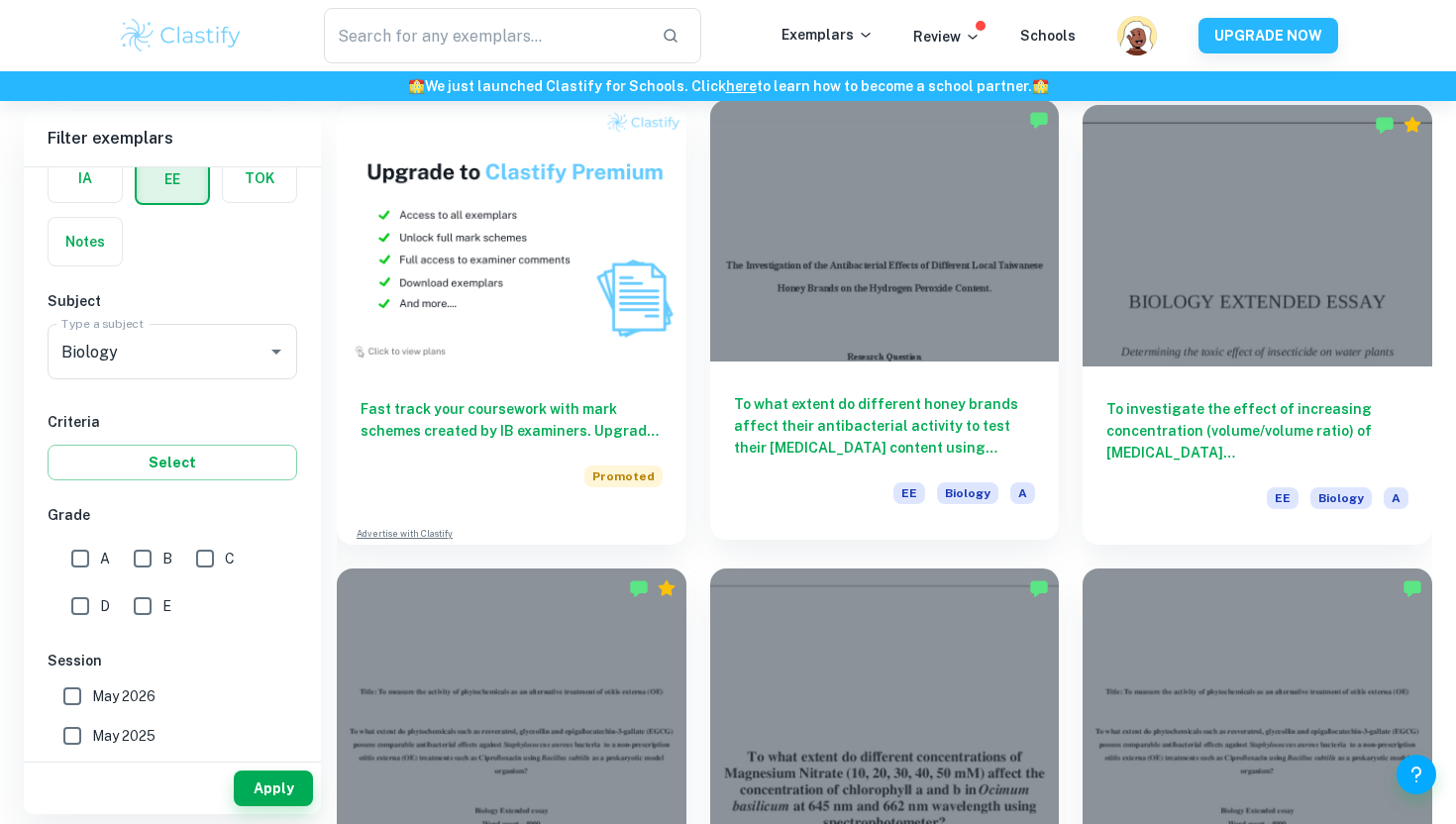 click at bounding box center [884, 231] 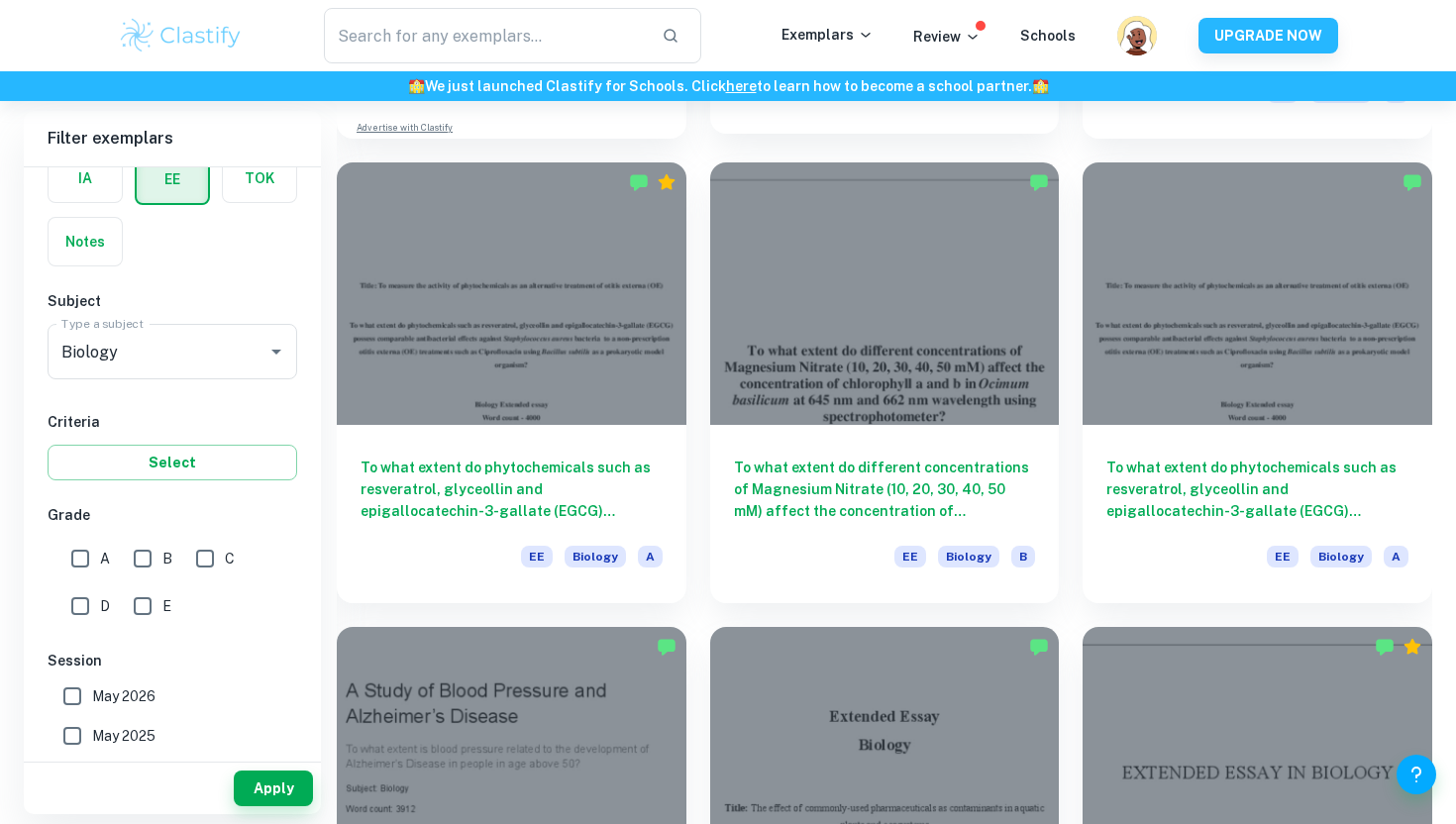 scroll, scrollTop: 1485, scrollLeft: 0, axis: vertical 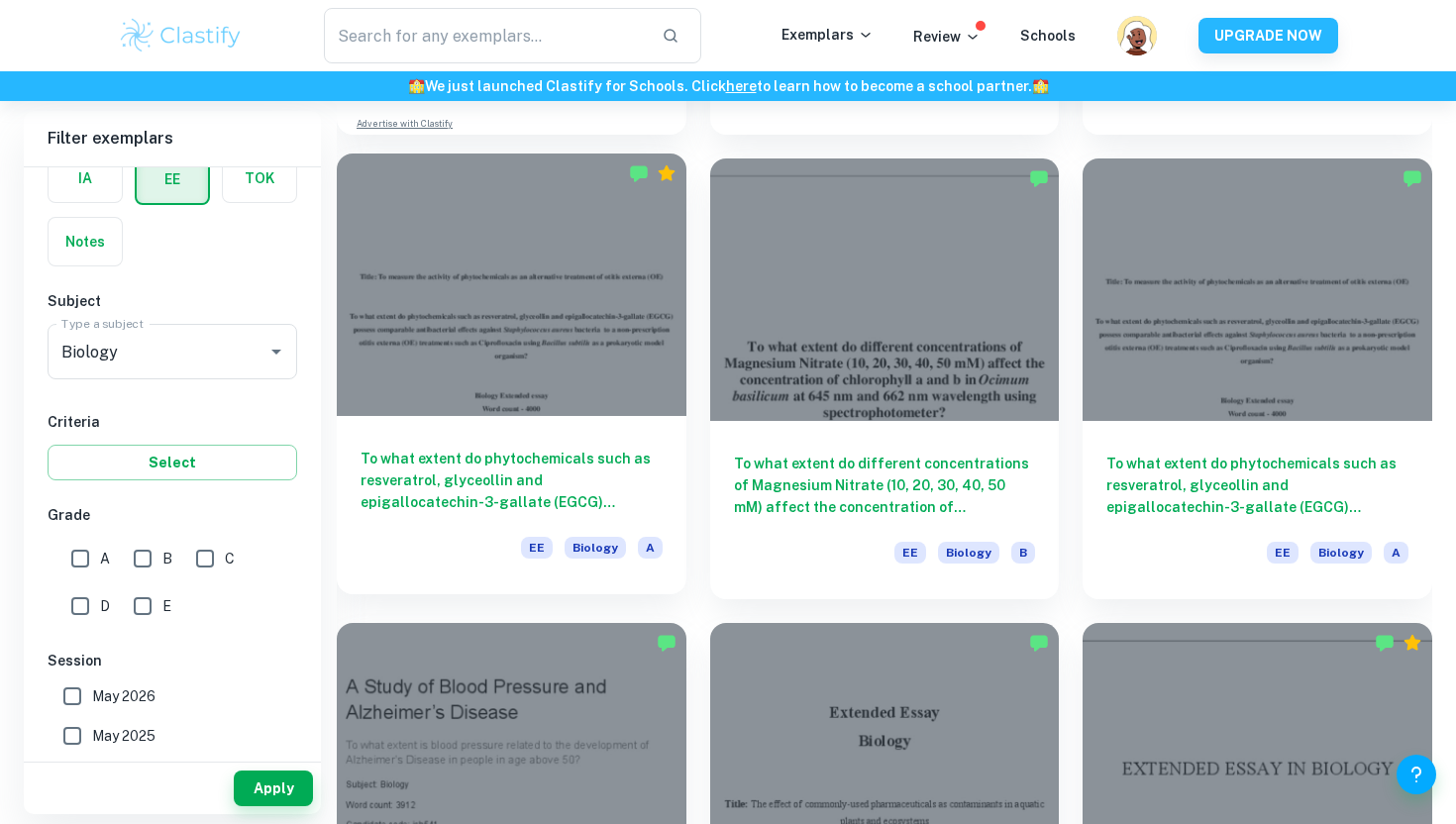 click at bounding box center (511, 284) 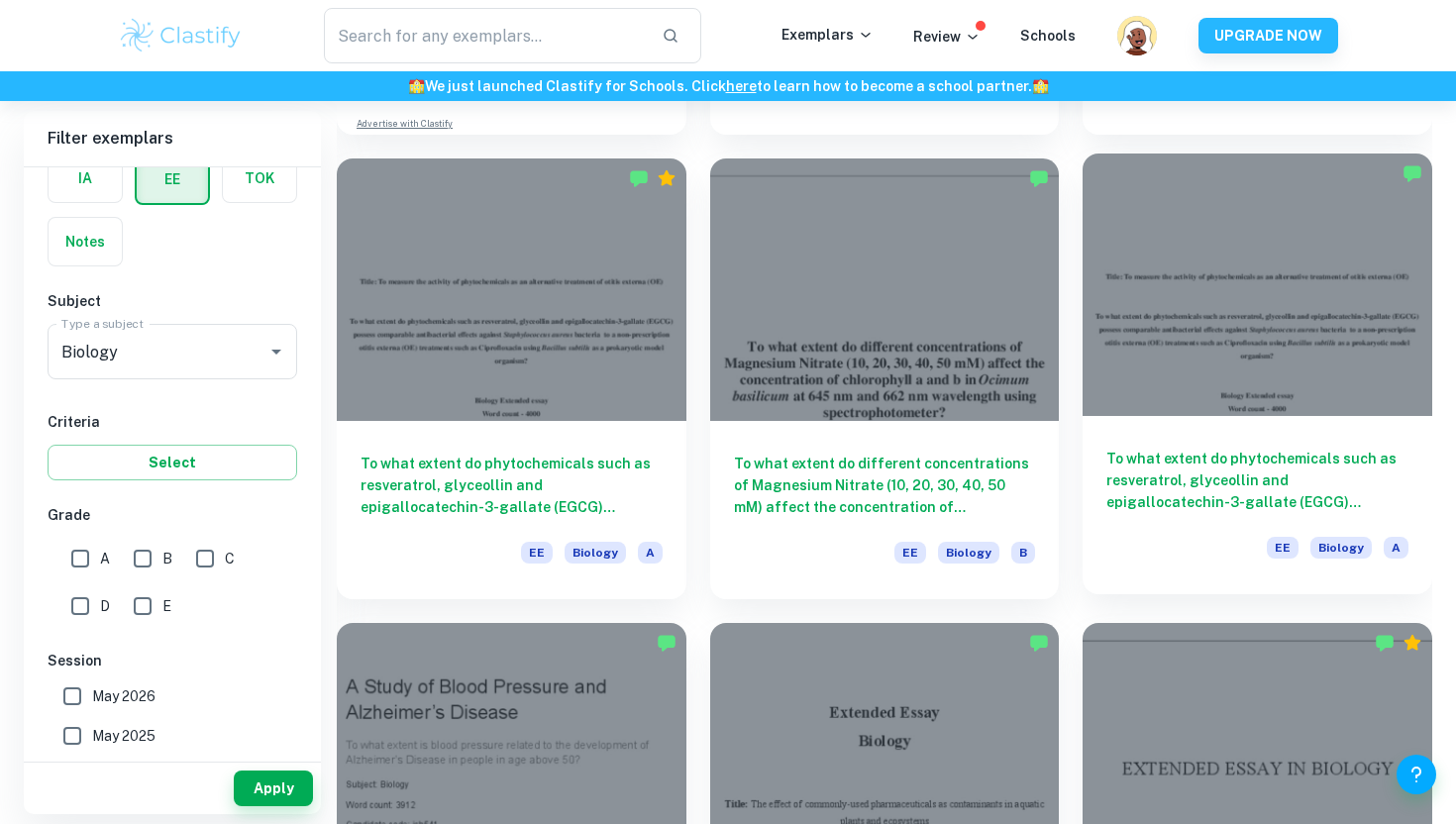 click at bounding box center [1257, 284] 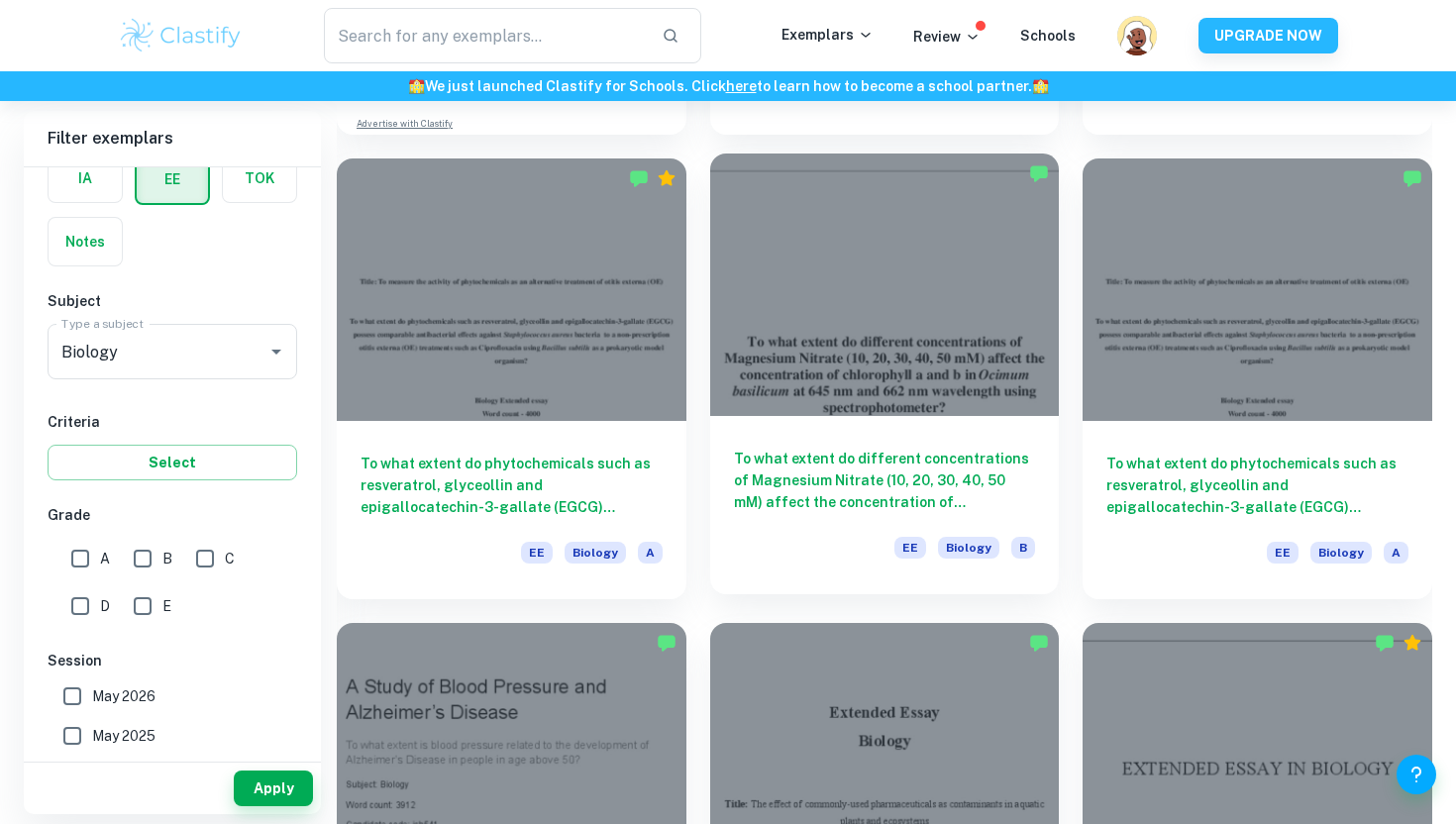 click at bounding box center [884, 284] 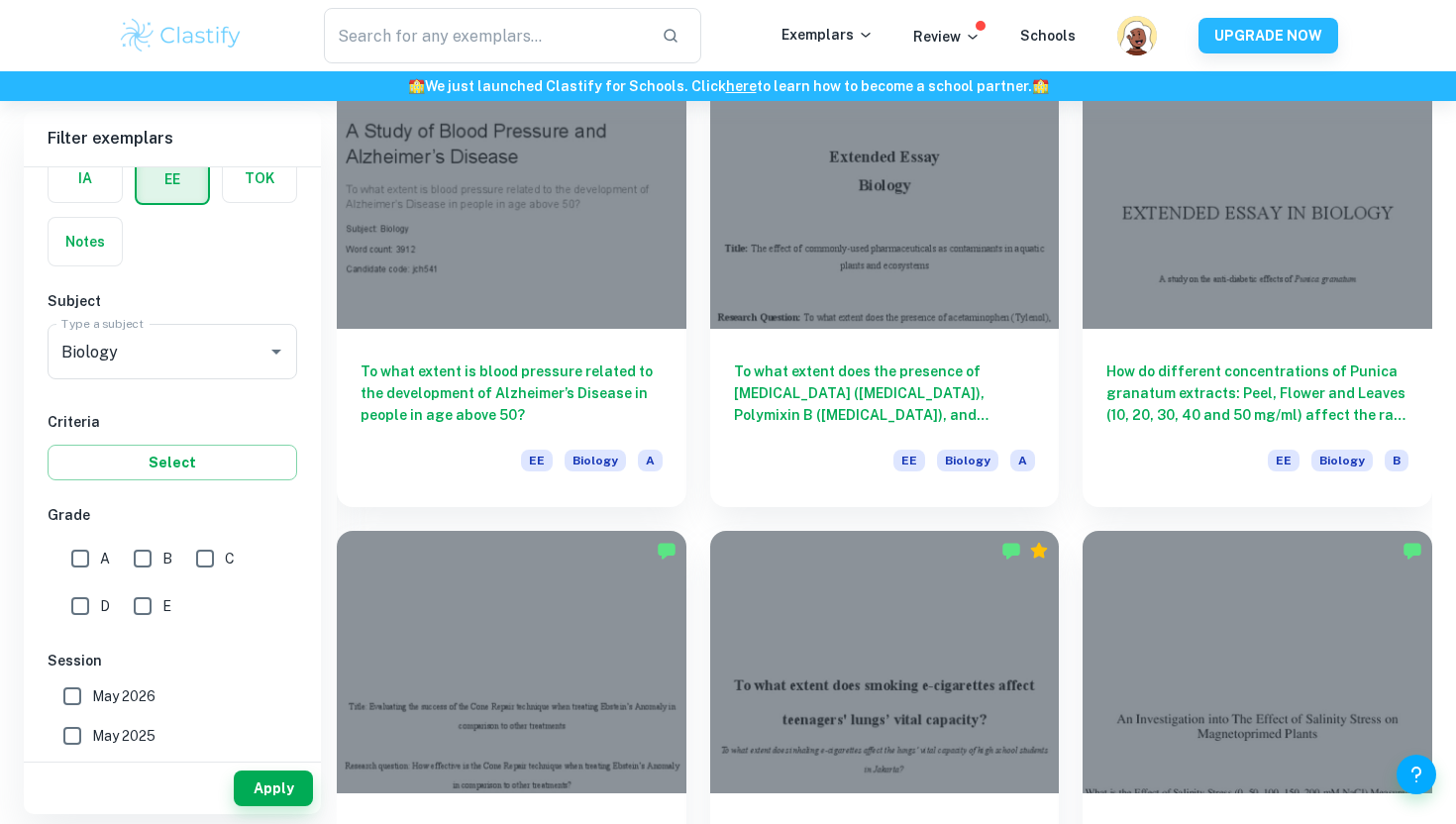 scroll, scrollTop: 2044, scrollLeft: 0, axis: vertical 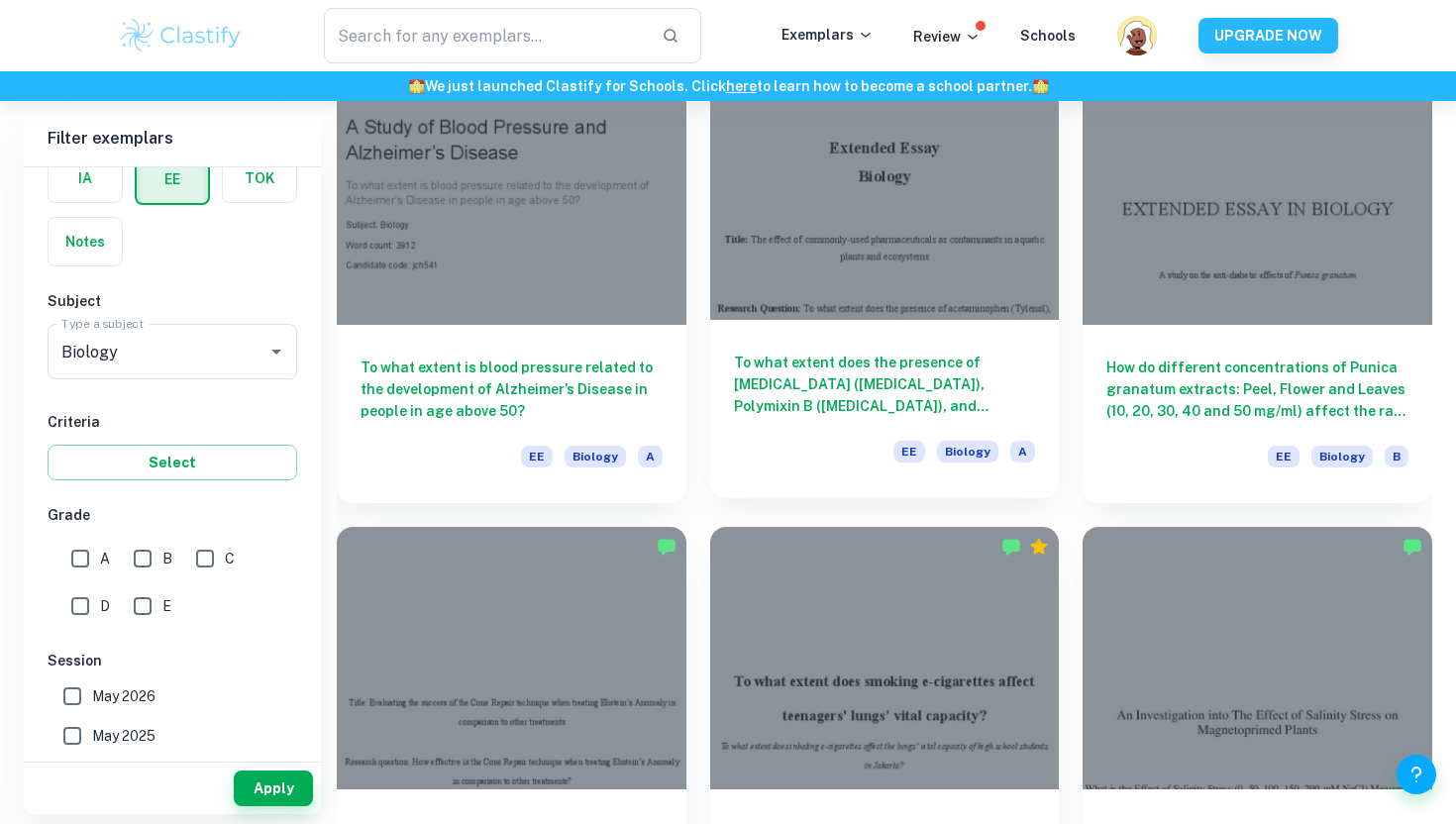 click on "To what extent does the presence of acetaminophen (Tylenol), Polymixin B (Polysporin), and diphenhydramine hydrochloride (Benadryl) in the growth medium of Cotoneaster acutifolius affect the average change in leaf length over a period of 15 days in five different concentrations?" at bounding box center (884, 384) 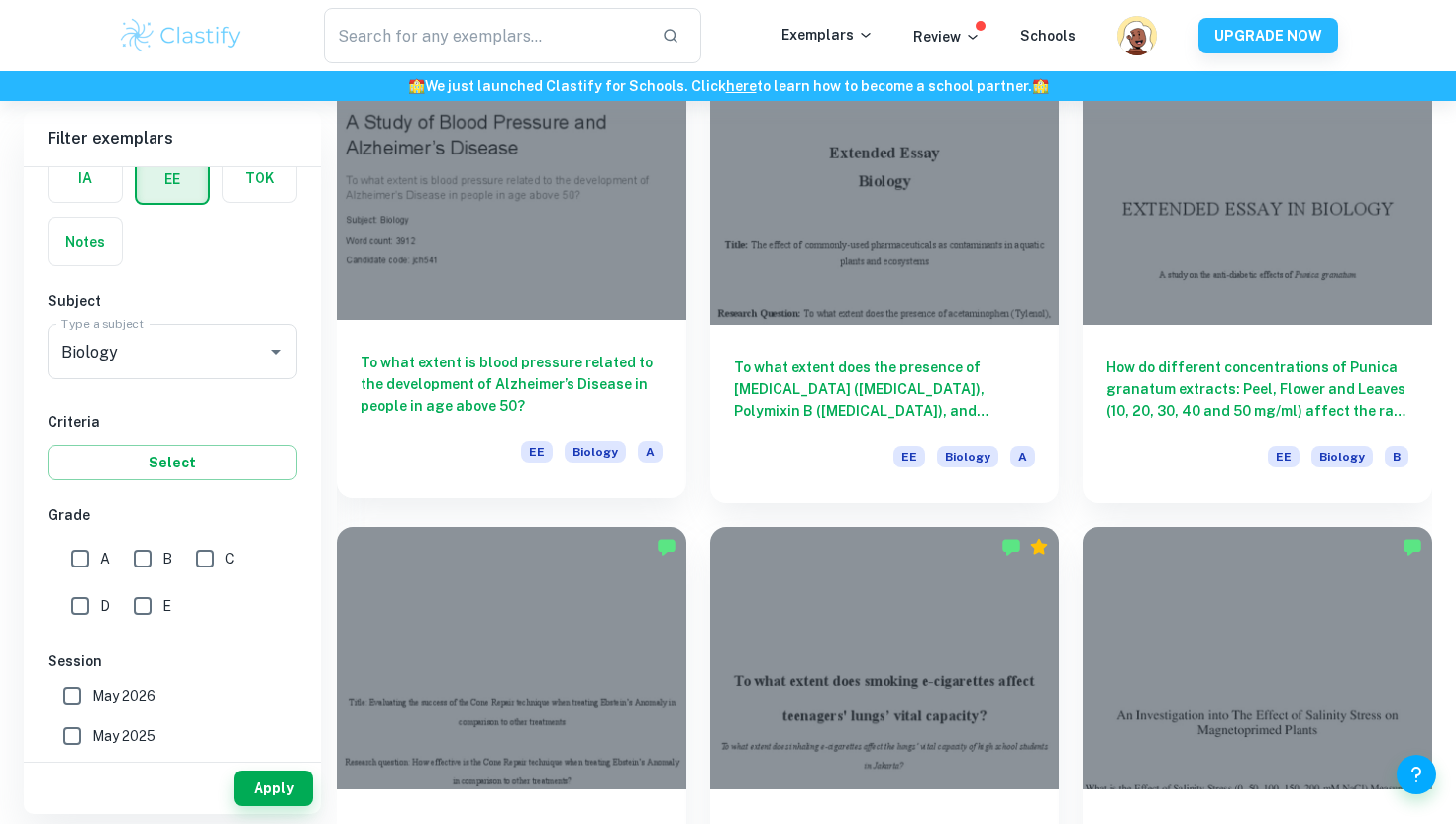 click on "To what extent is blood pressure related to the development of Alzheimer’s Disease in people in age above 50?" at bounding box center (511, 384) 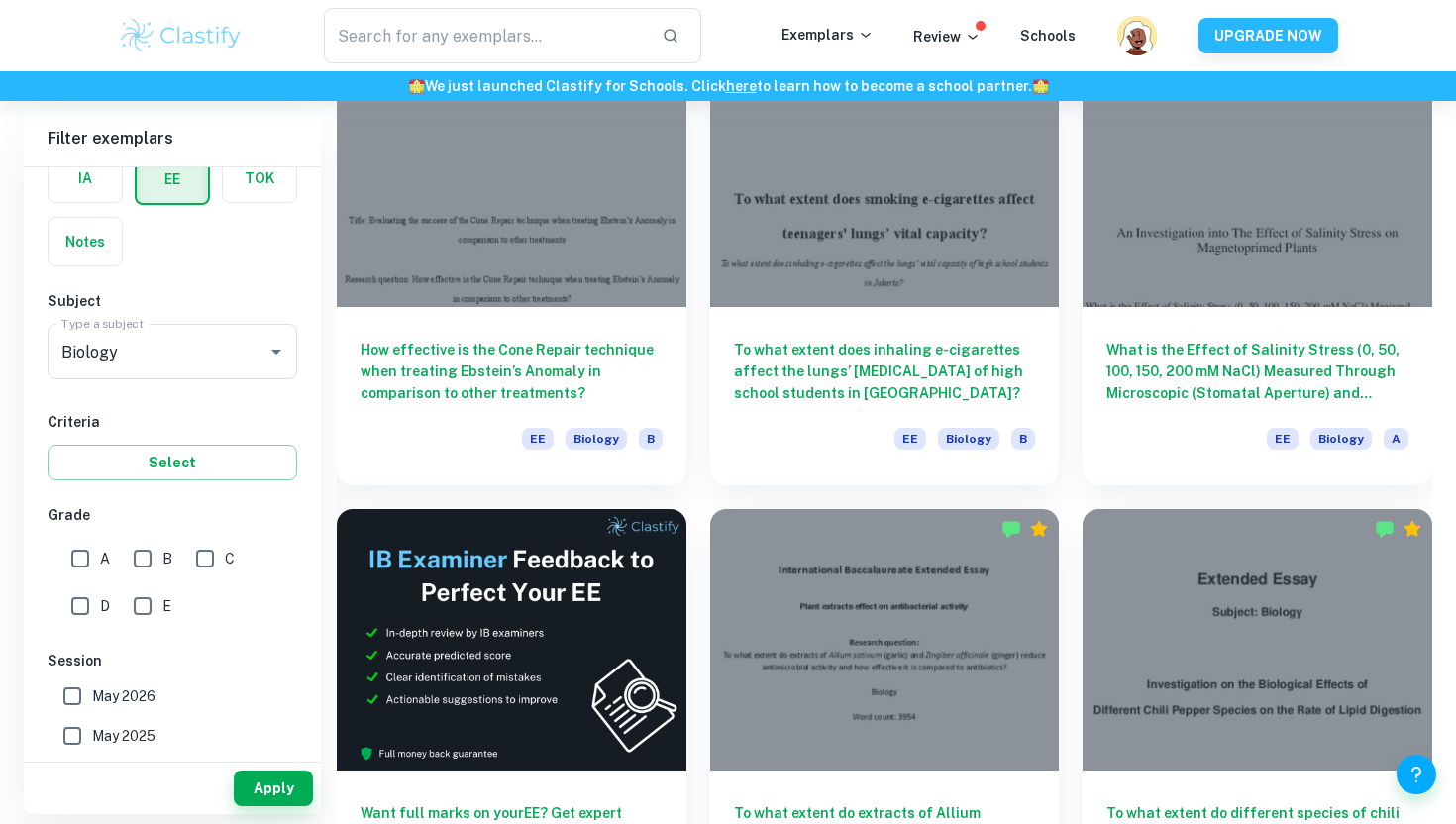 scroll, scrollTop: 2538, scrollLeft: 0, axis: vertical 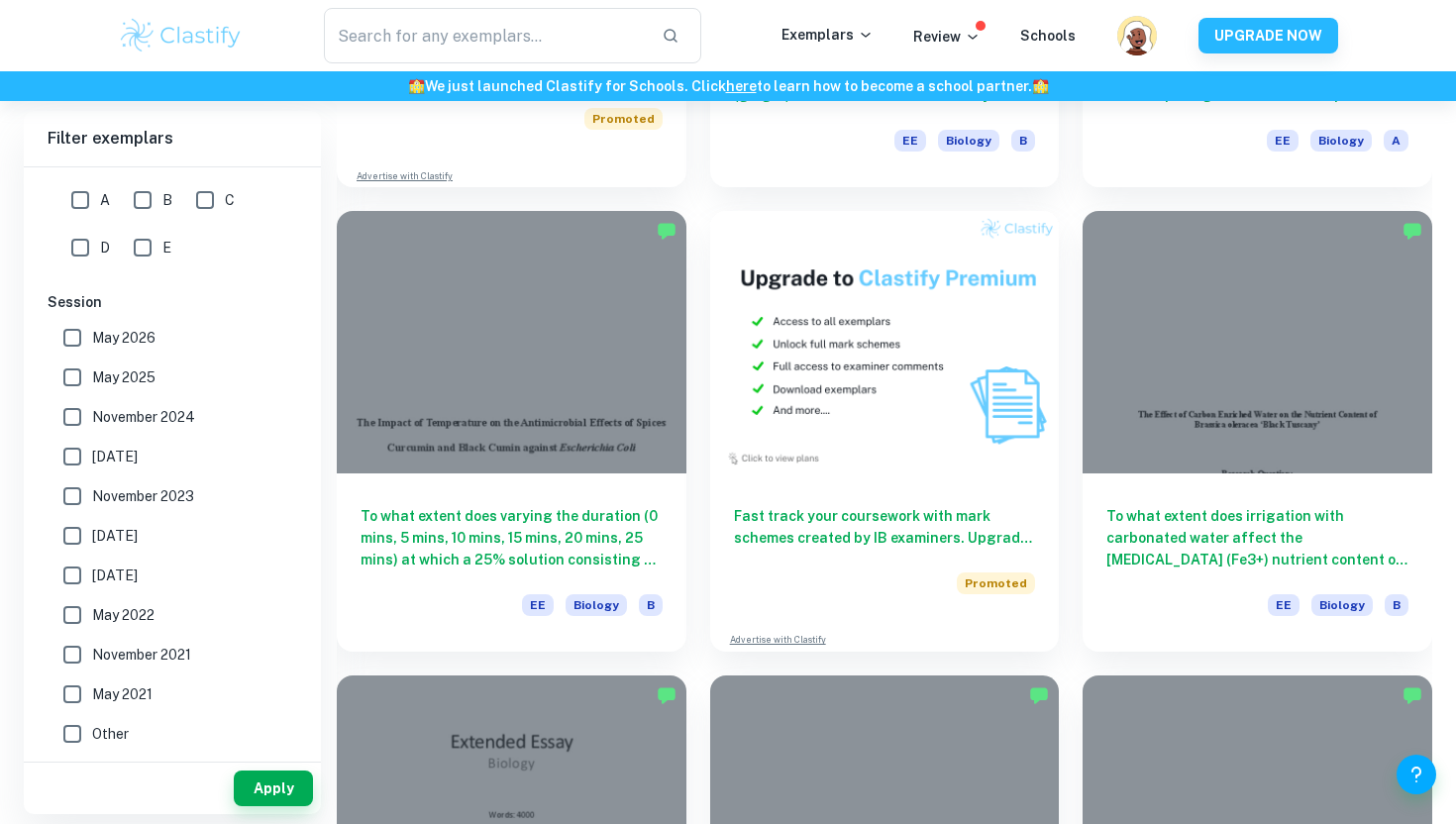 click on "May 2022" at bounding box center (72, 615) 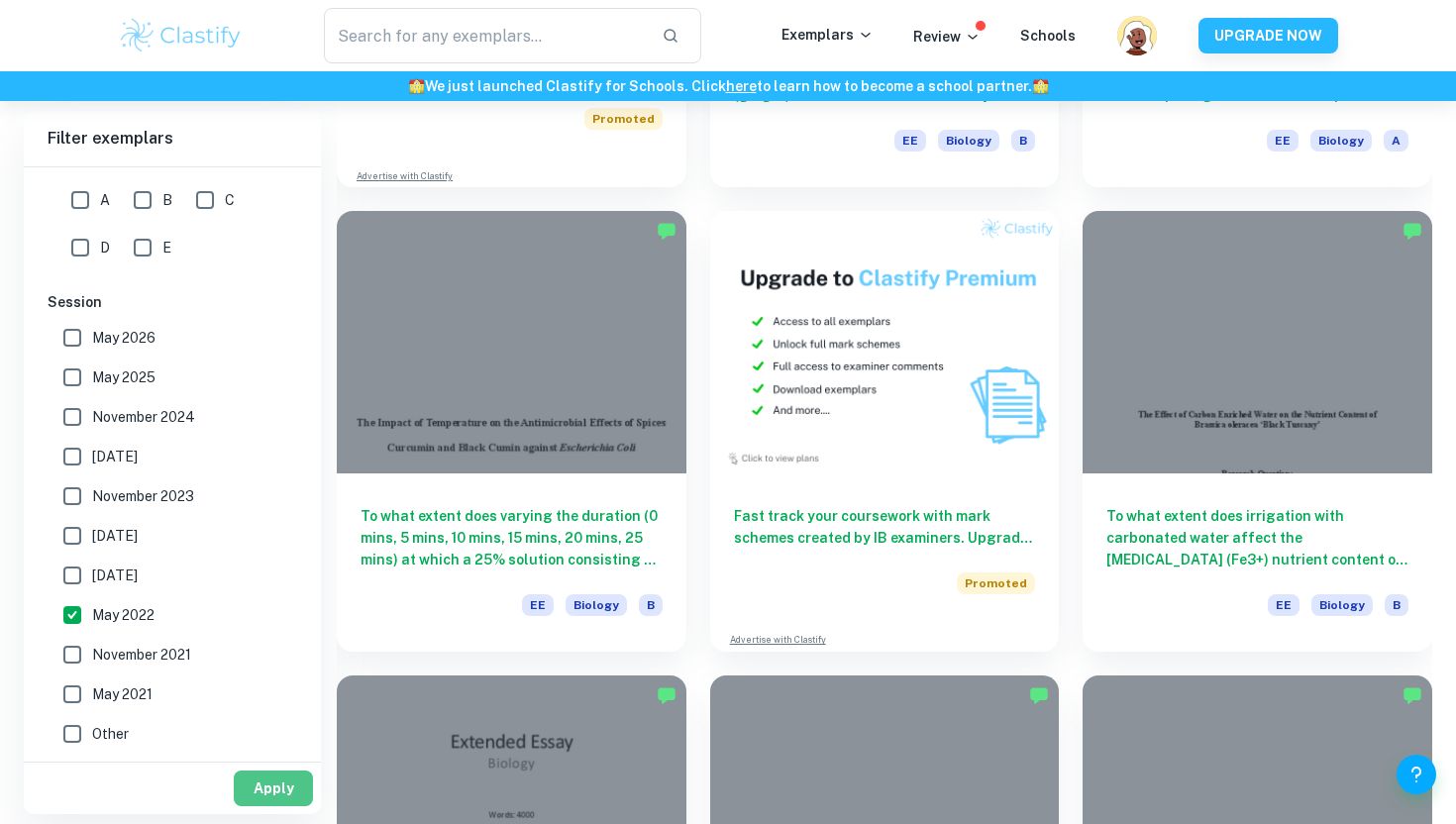 click on "Apply" at bounding box center (273, 788) 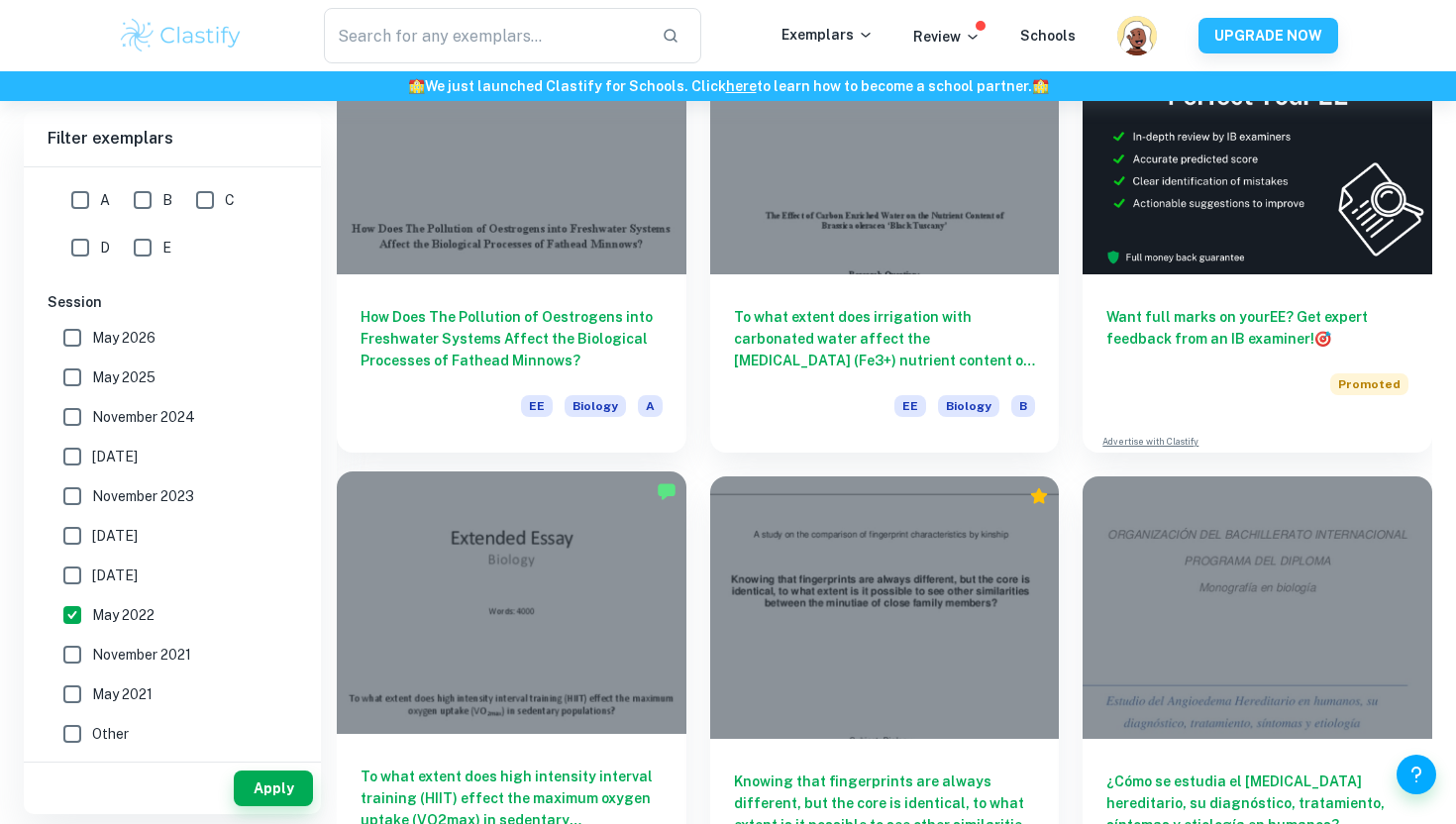 scroll, scrollTop: 210, scrollLeft: 0, axis: vertical 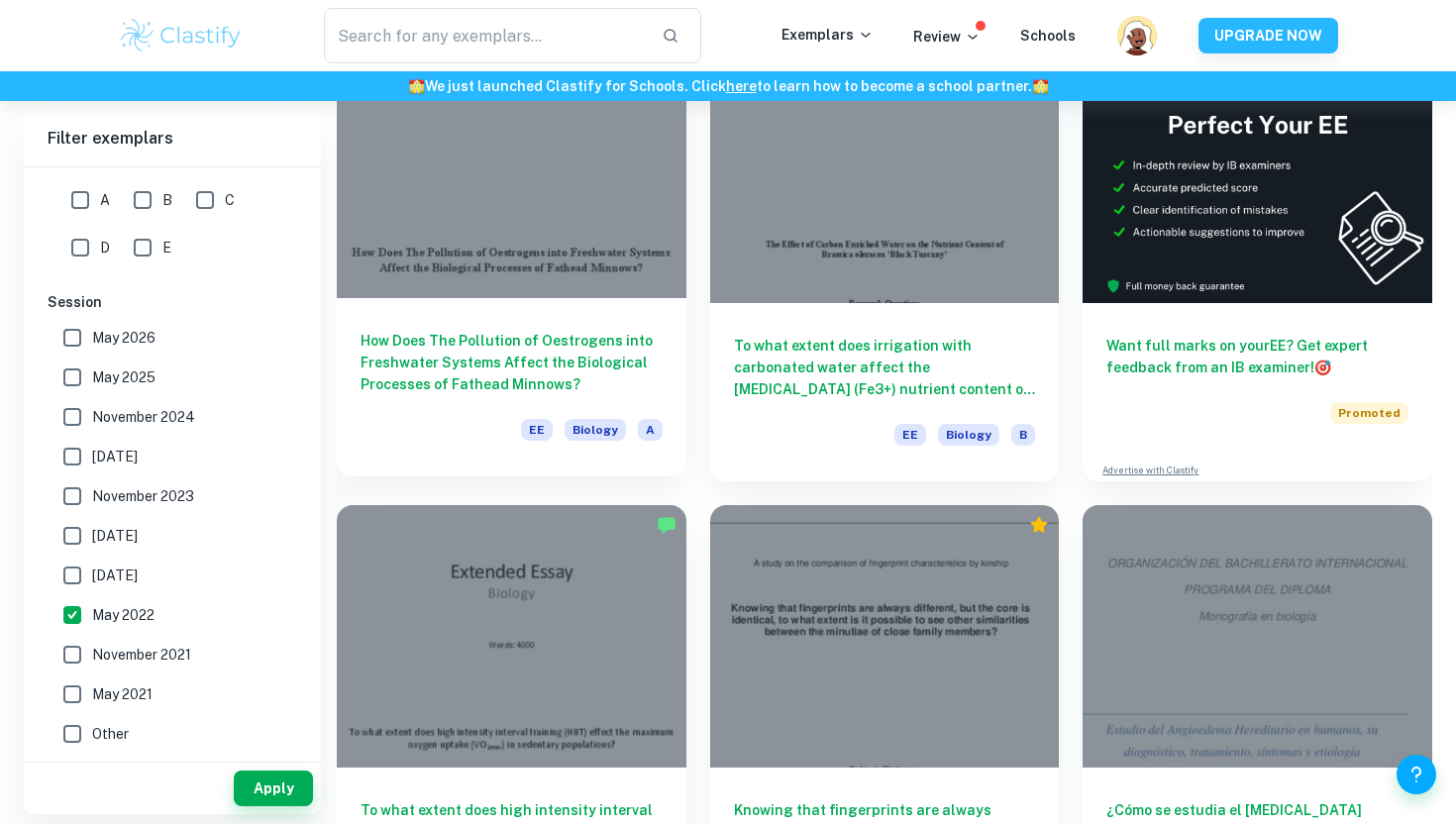 click on "How Does The Pollution of Oestrogens into Freshwater Systems Affect the Biological Processes of Fathead Minnows? EE Biology A" at bounding box center (511, 387) 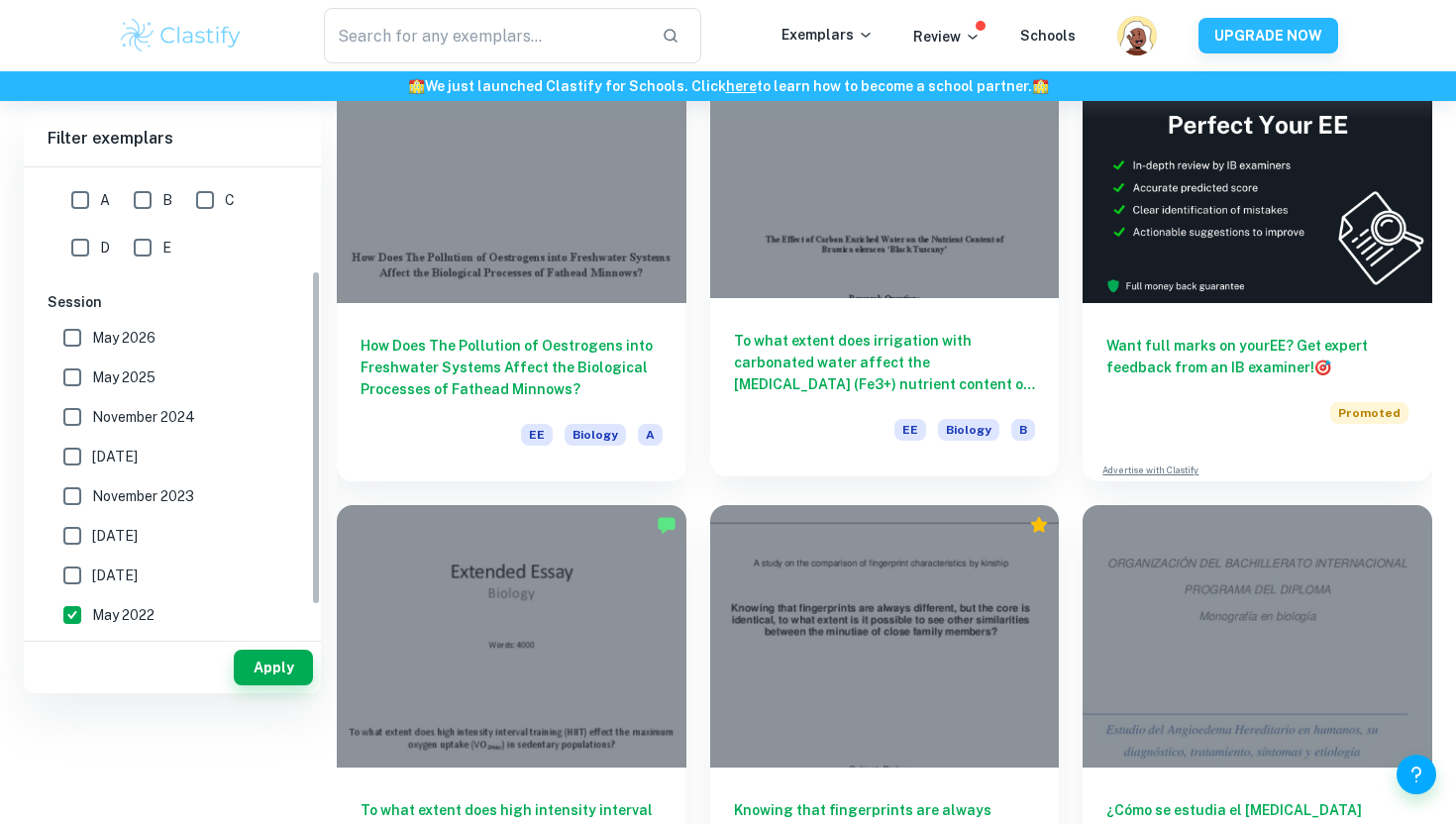 scroll, scrollTop: 0, scrollLeft: 0, axis: both 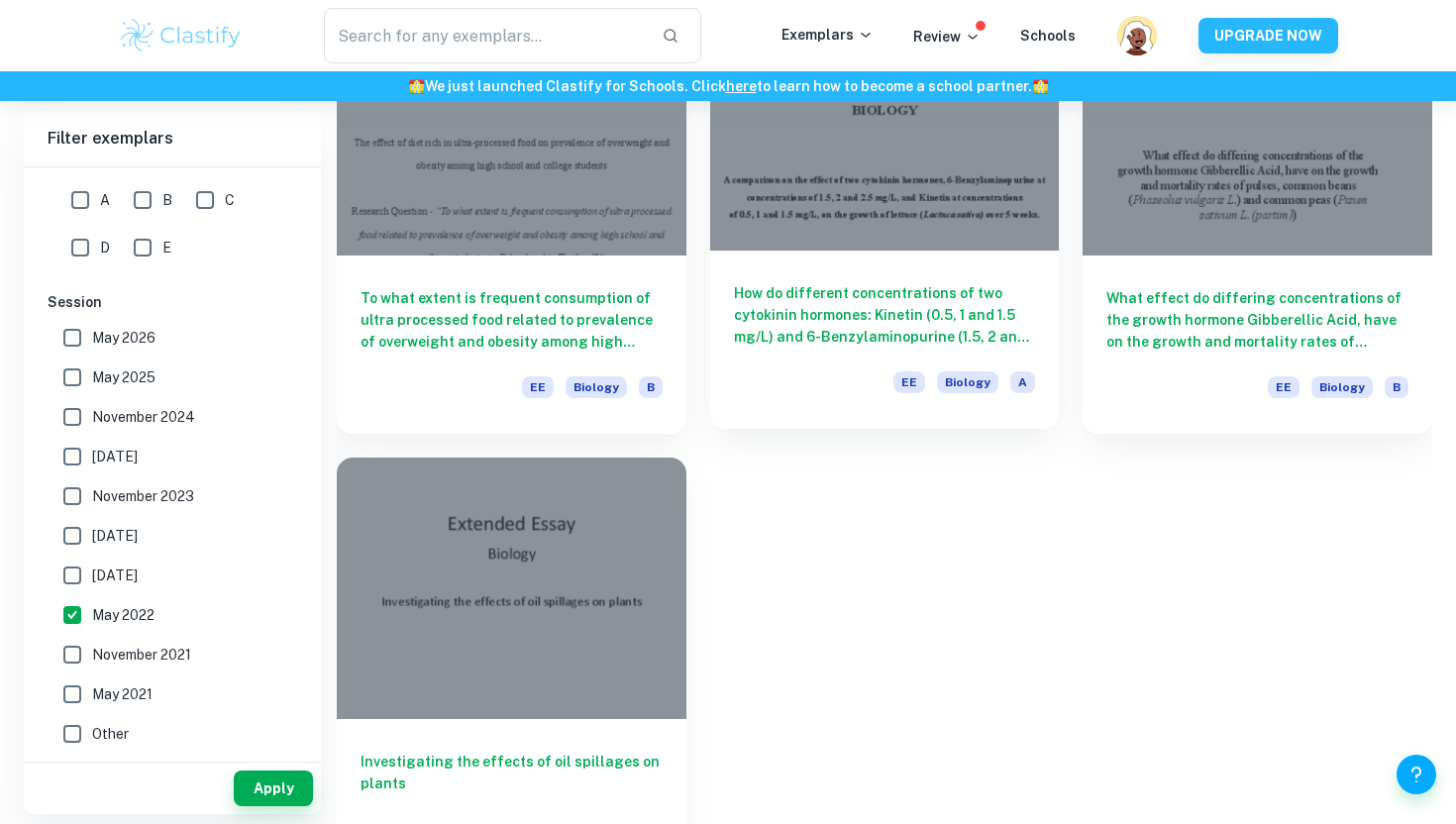 click on "How do different concentrations of two cytokinin hormones: Kinetin (0.5, 1 and 1.5 mg/L) and 6-Benzylaminopurine (1.5, 2 and 2.5 mg / L) affect the growth of Lactuca sativa, measured by height, number of leaves and dry mass, separately and combined over 5 weeks?" at bounding box center [884, 315] 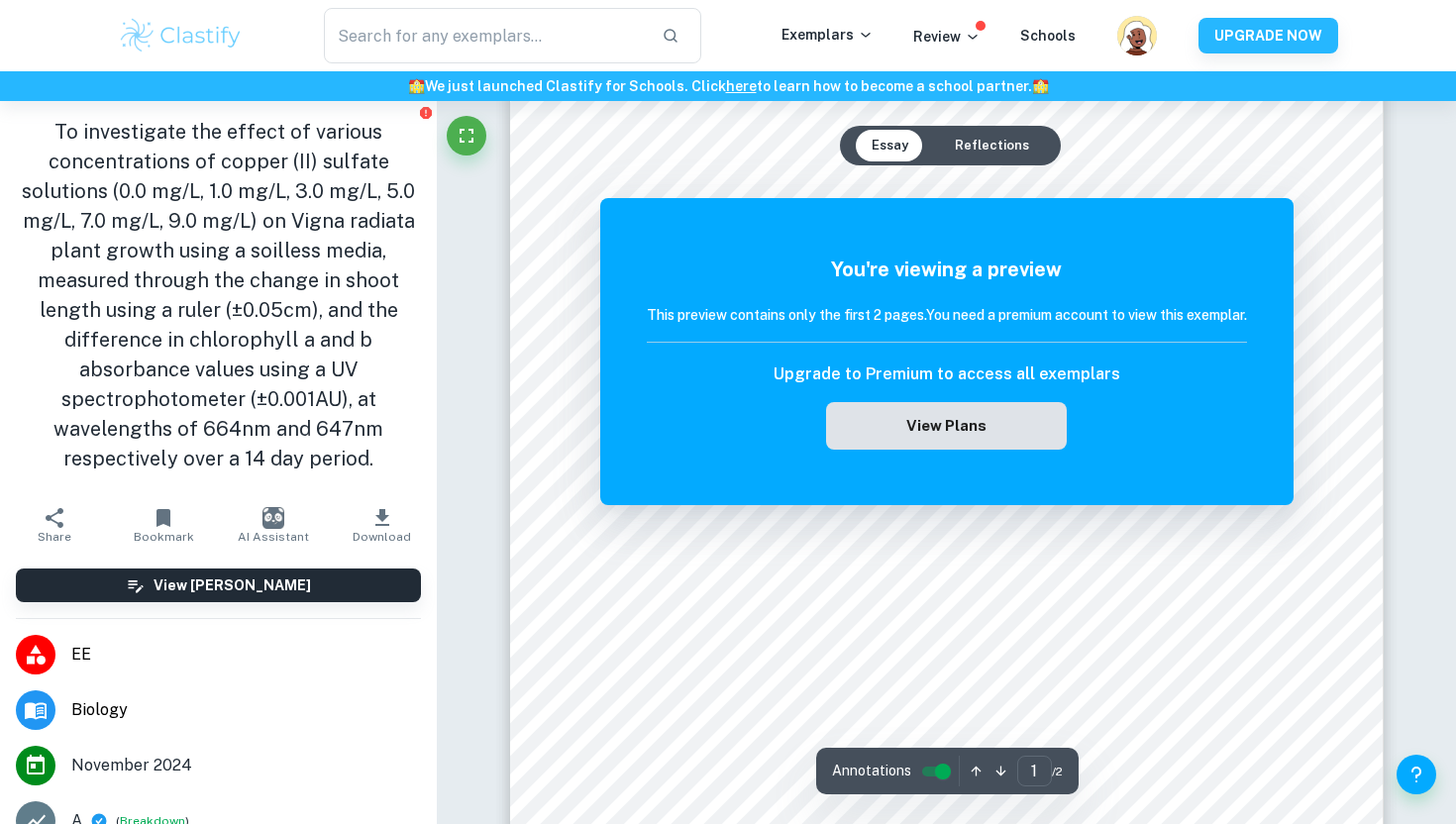 scroll, scrollTop: 196, scrollLeft: 0, axis: vertical 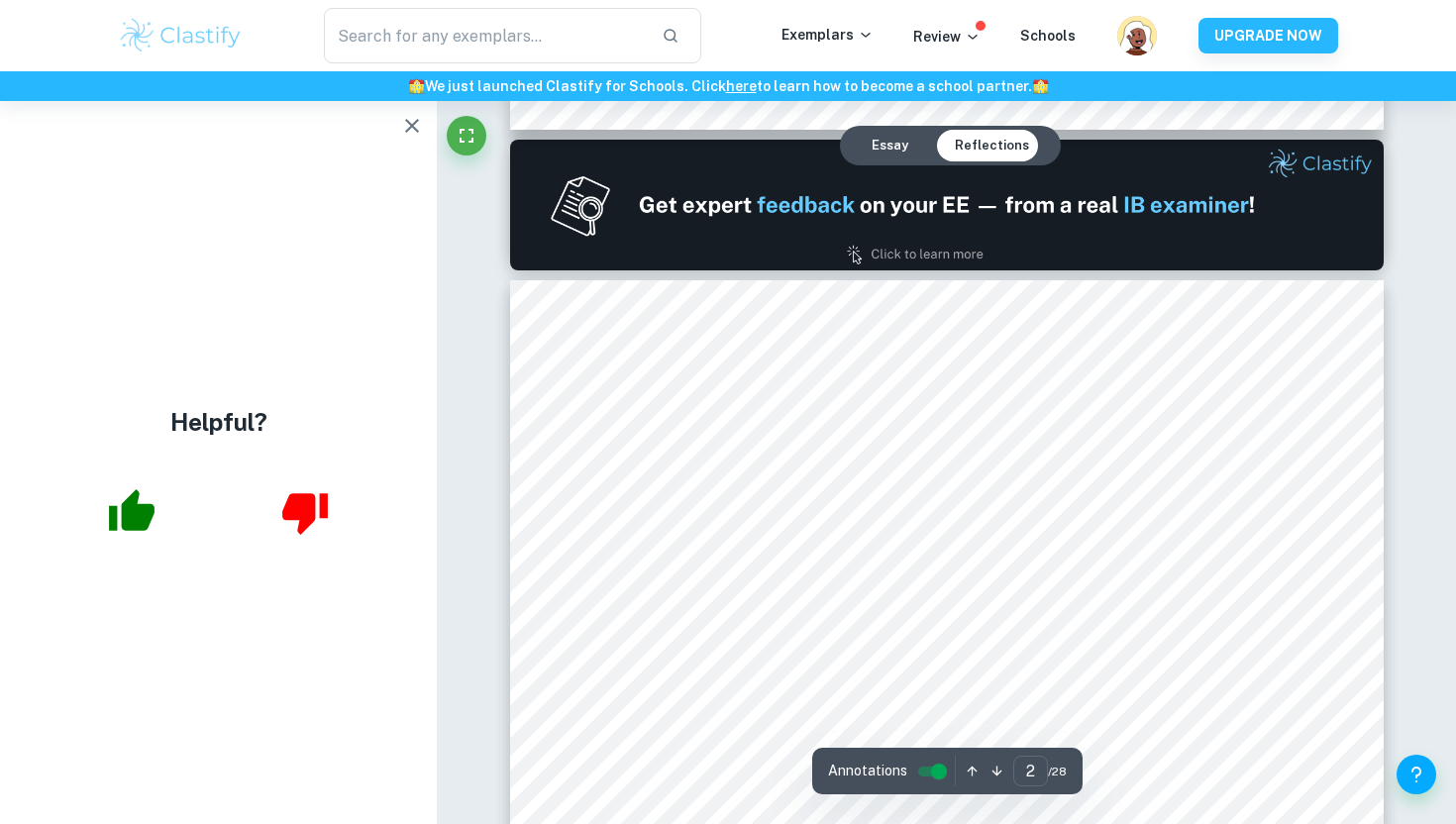 type on "1" 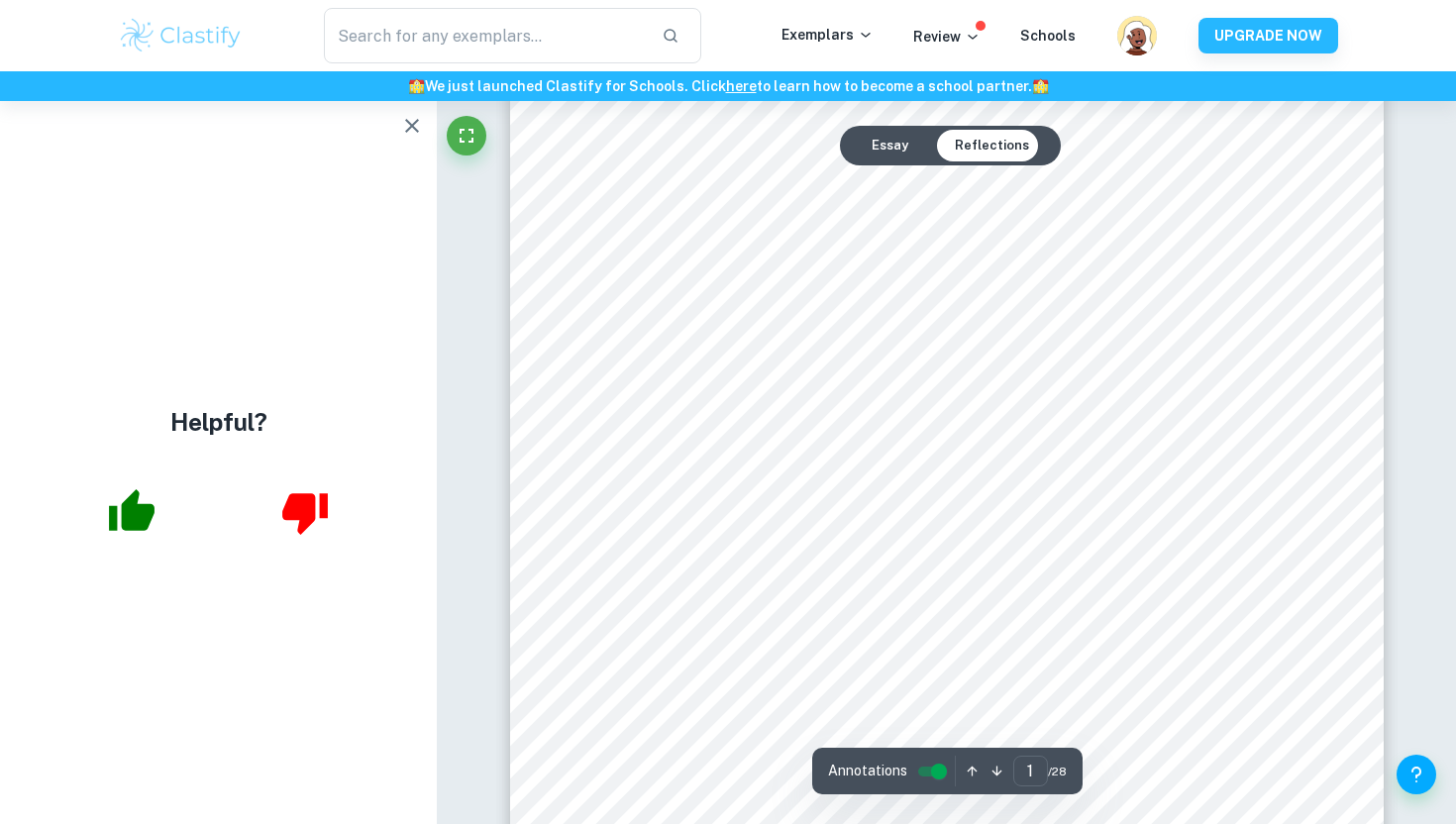 scroll, scrollTop: 161, scrollLeft: 0, axis: vertical 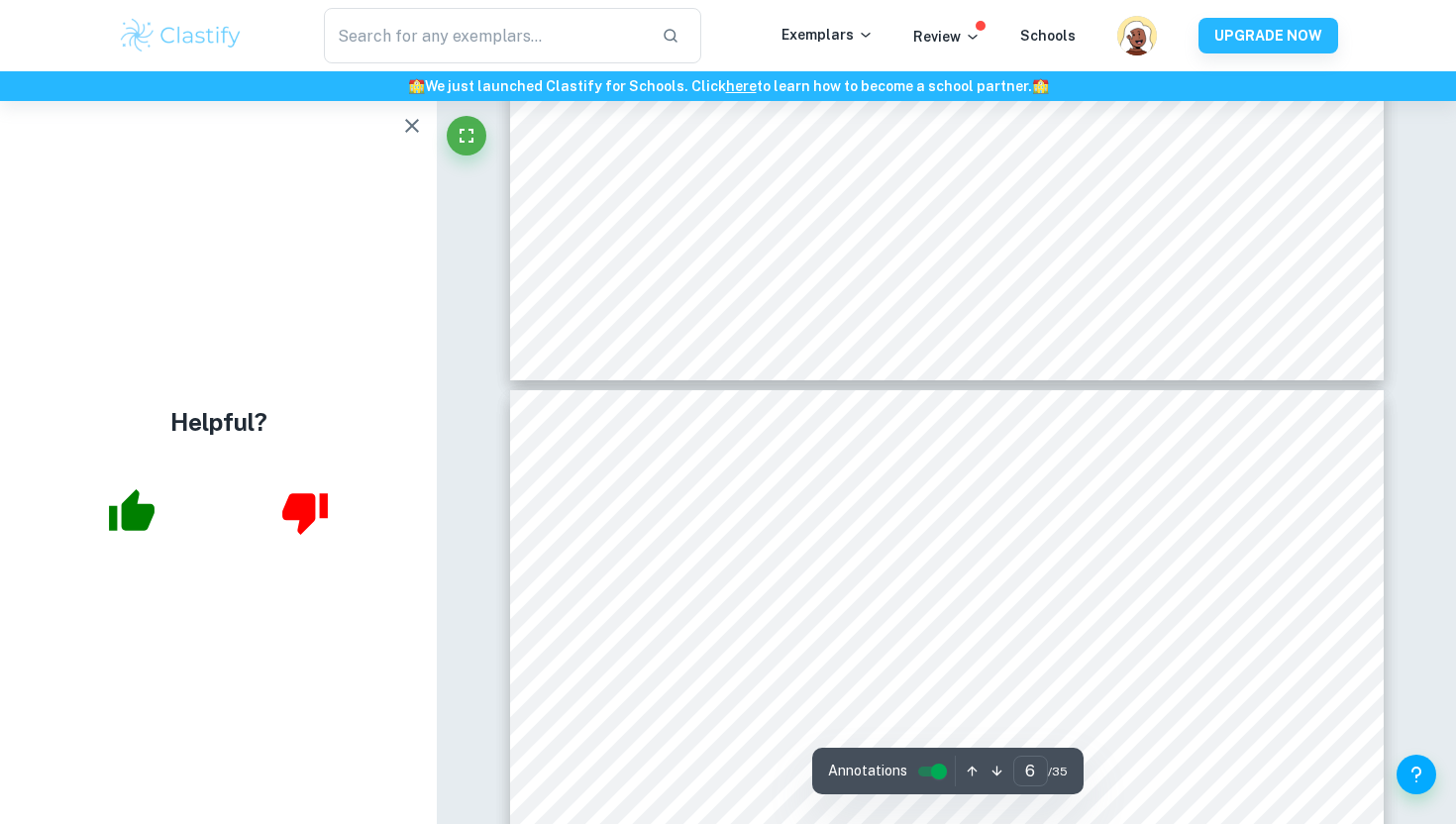 type on "7" 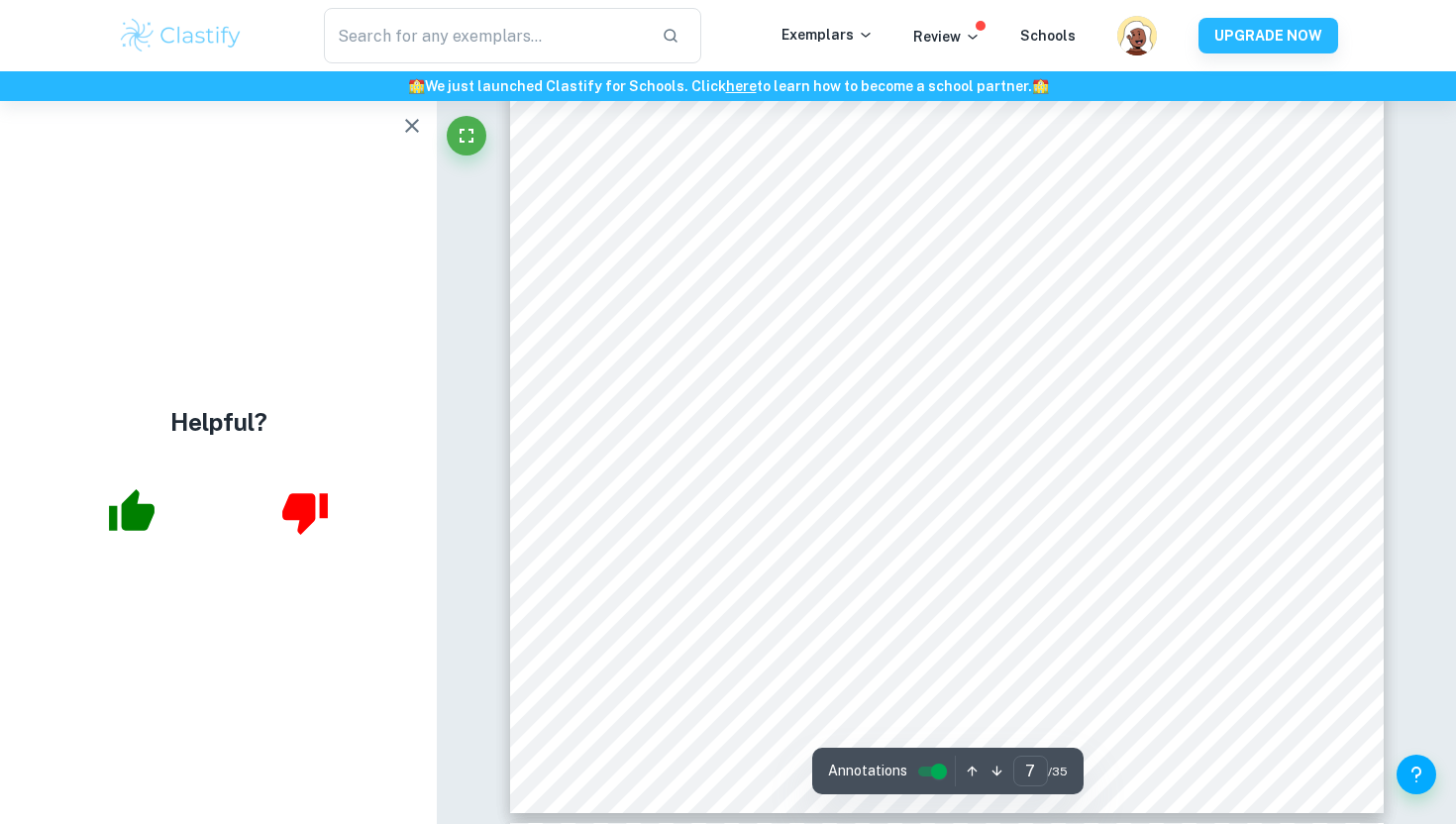 scroll, scrollTop: 7565, scrollLeft: 0, axis: vertical 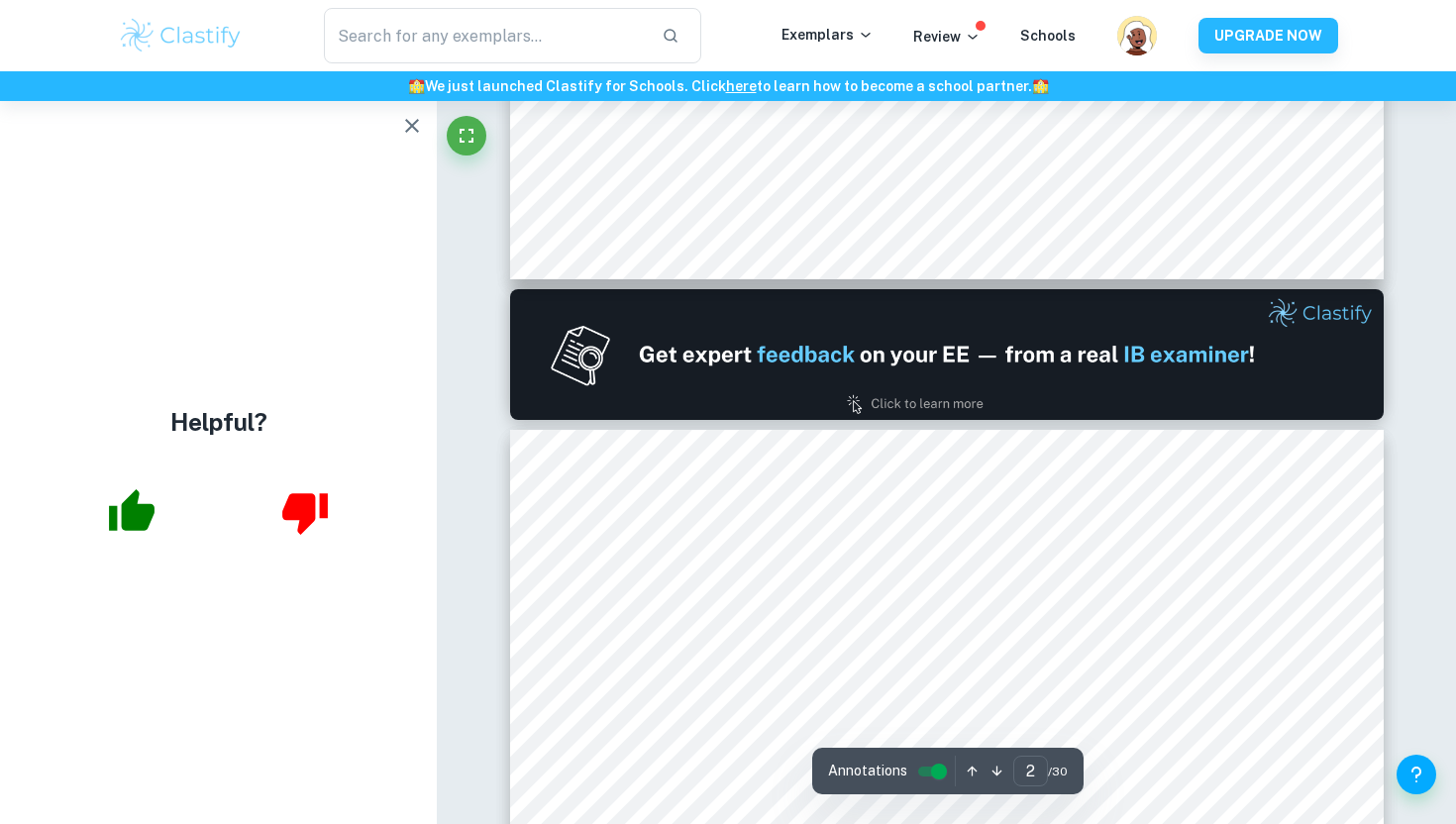 type on "1" 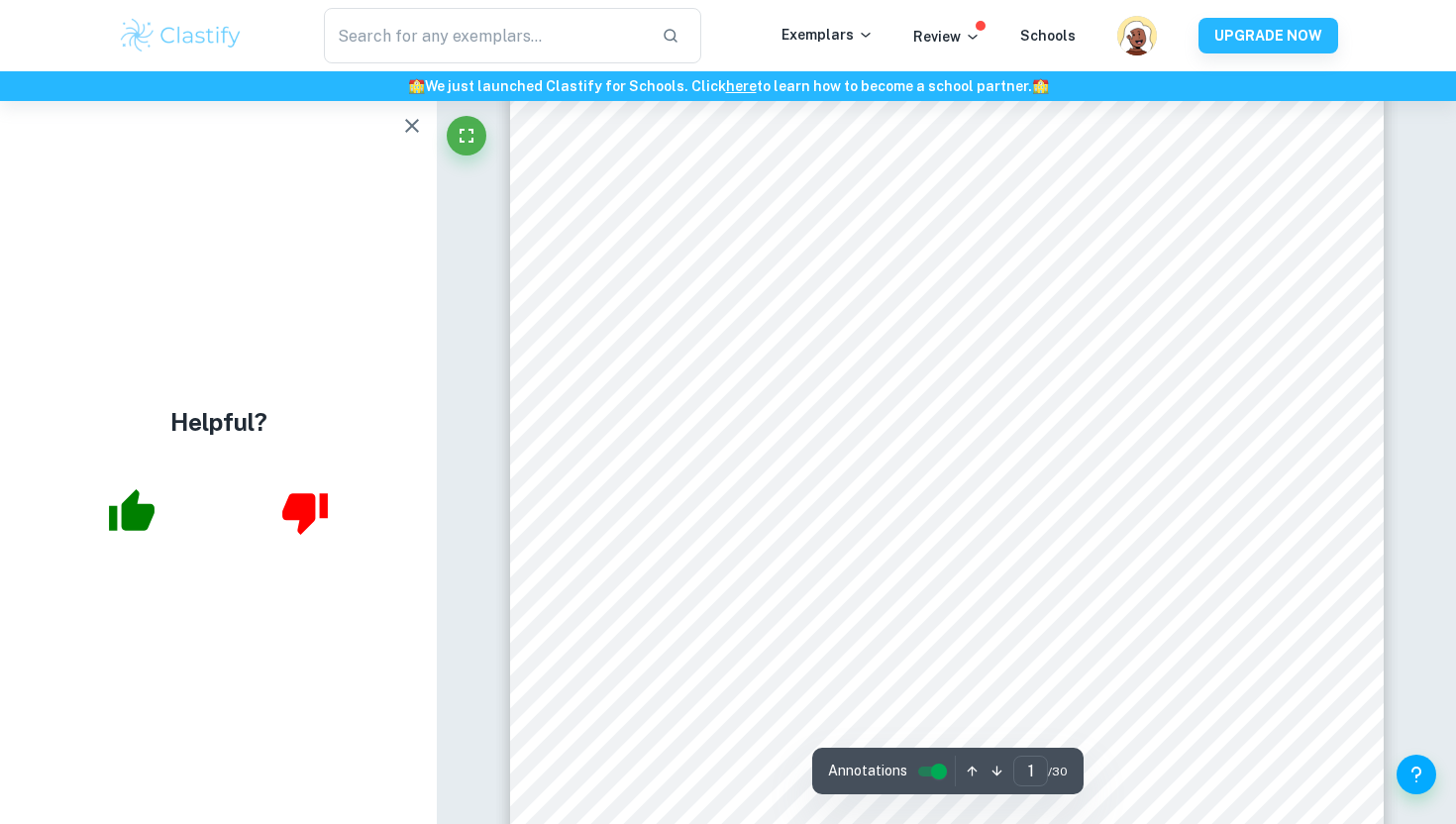 scroll, scrollTop: 330, scrollLeft: 0, axis: vertical 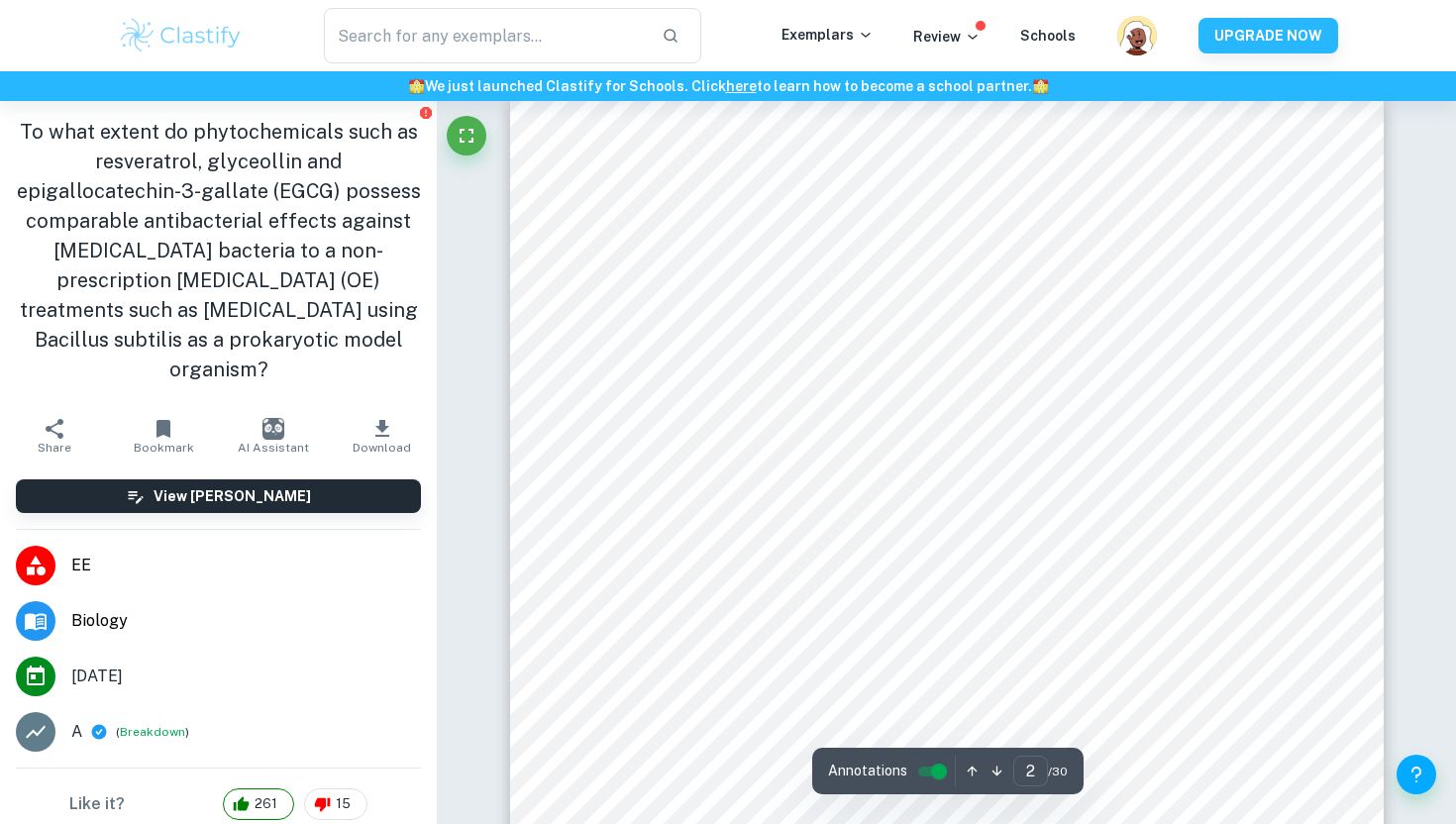 type on "1" 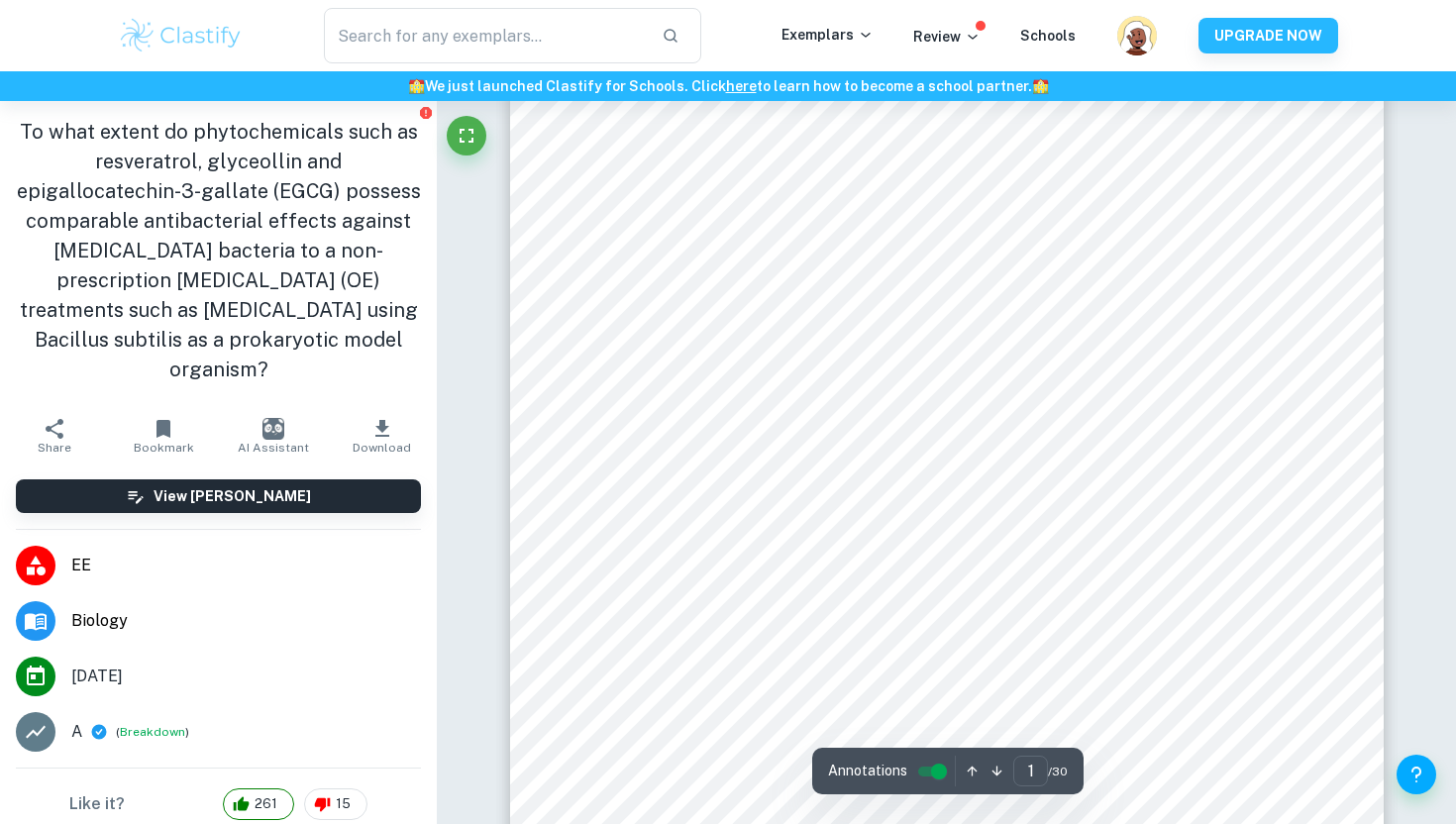 scroll, scrollTop: 0, scrollLeft: 0, axis: both 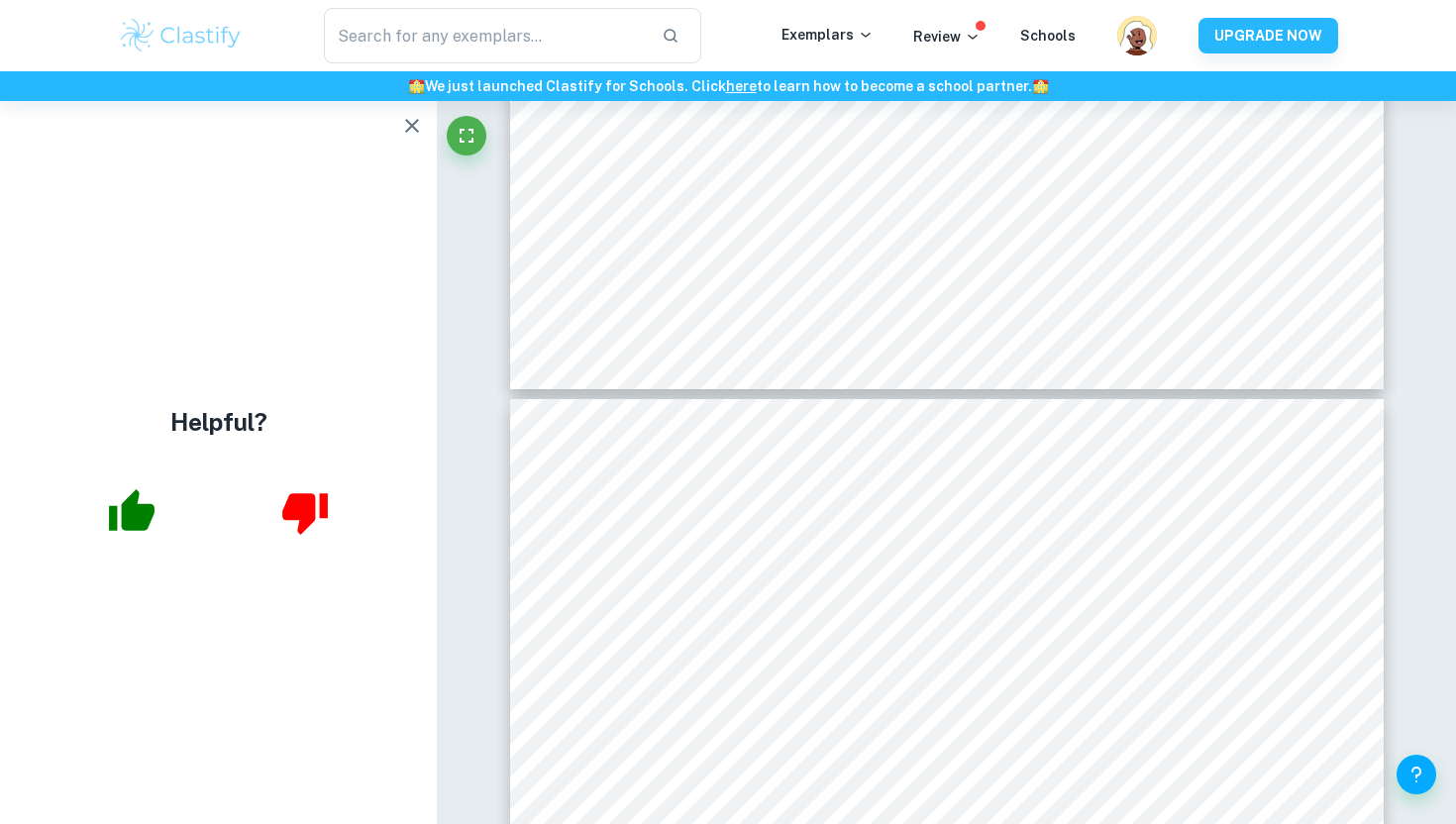 type on "4" 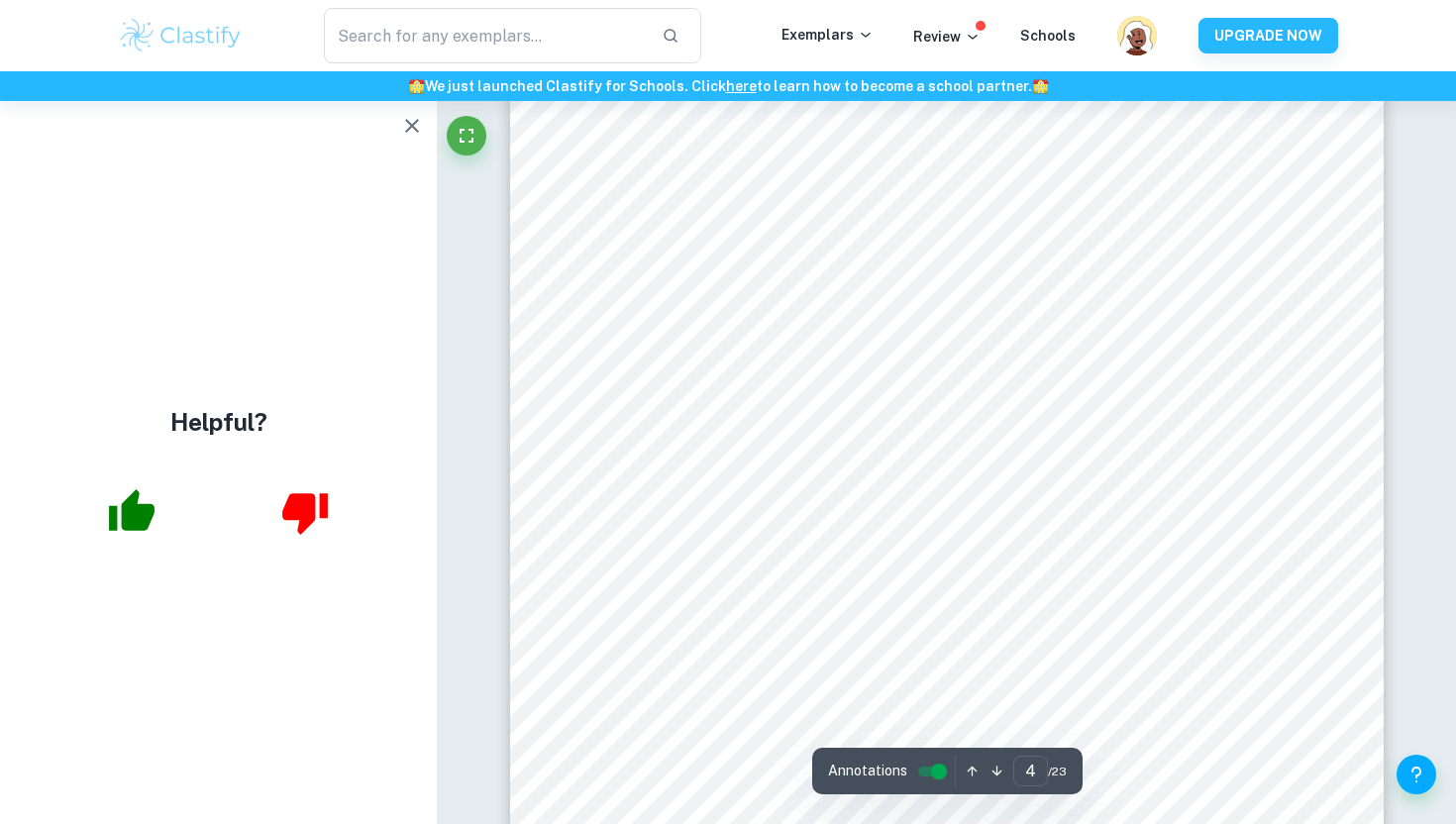 scroll, scrollTop: 4204, scrollLeft: 0, axis: vertical 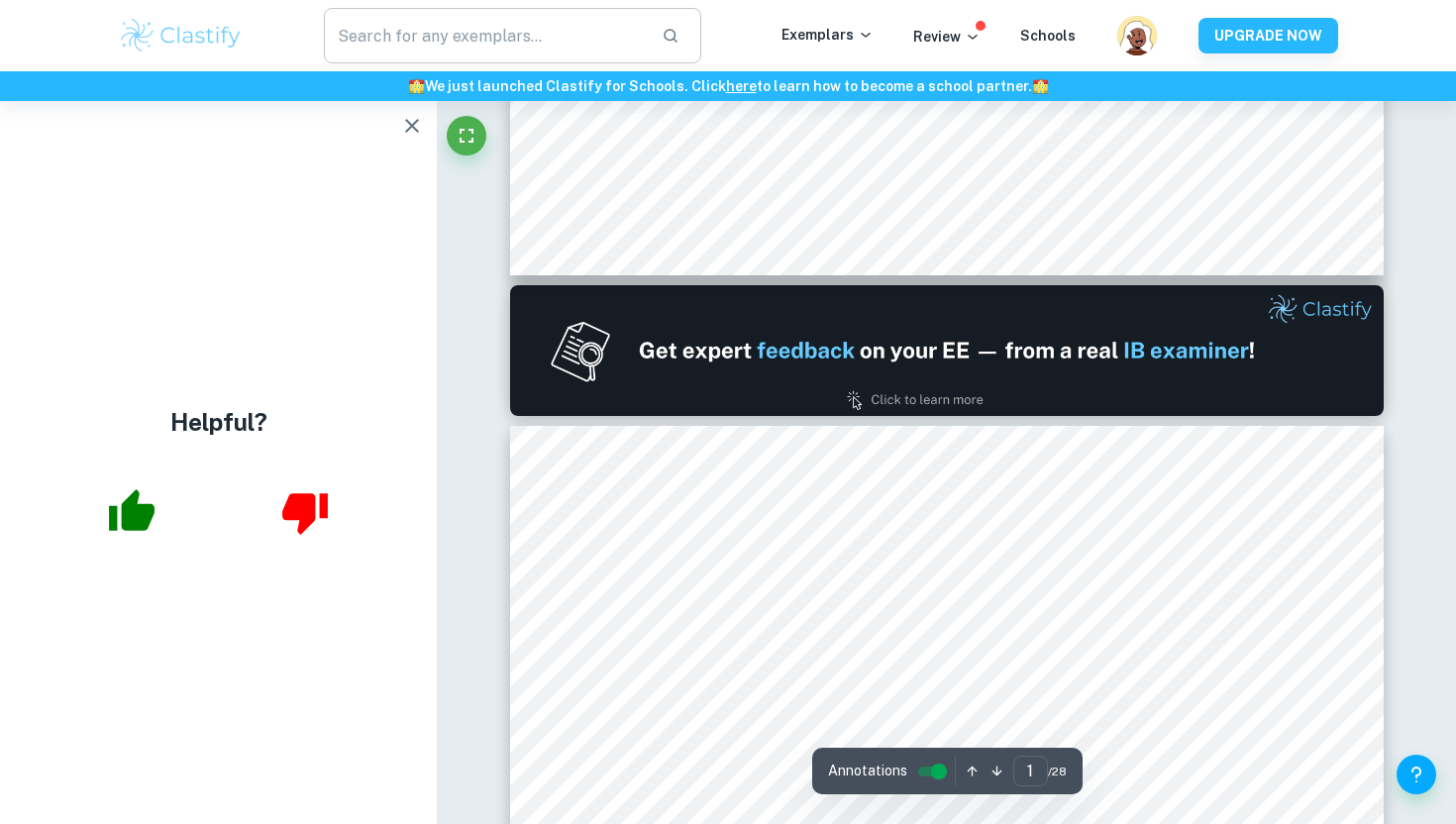 type on "2" 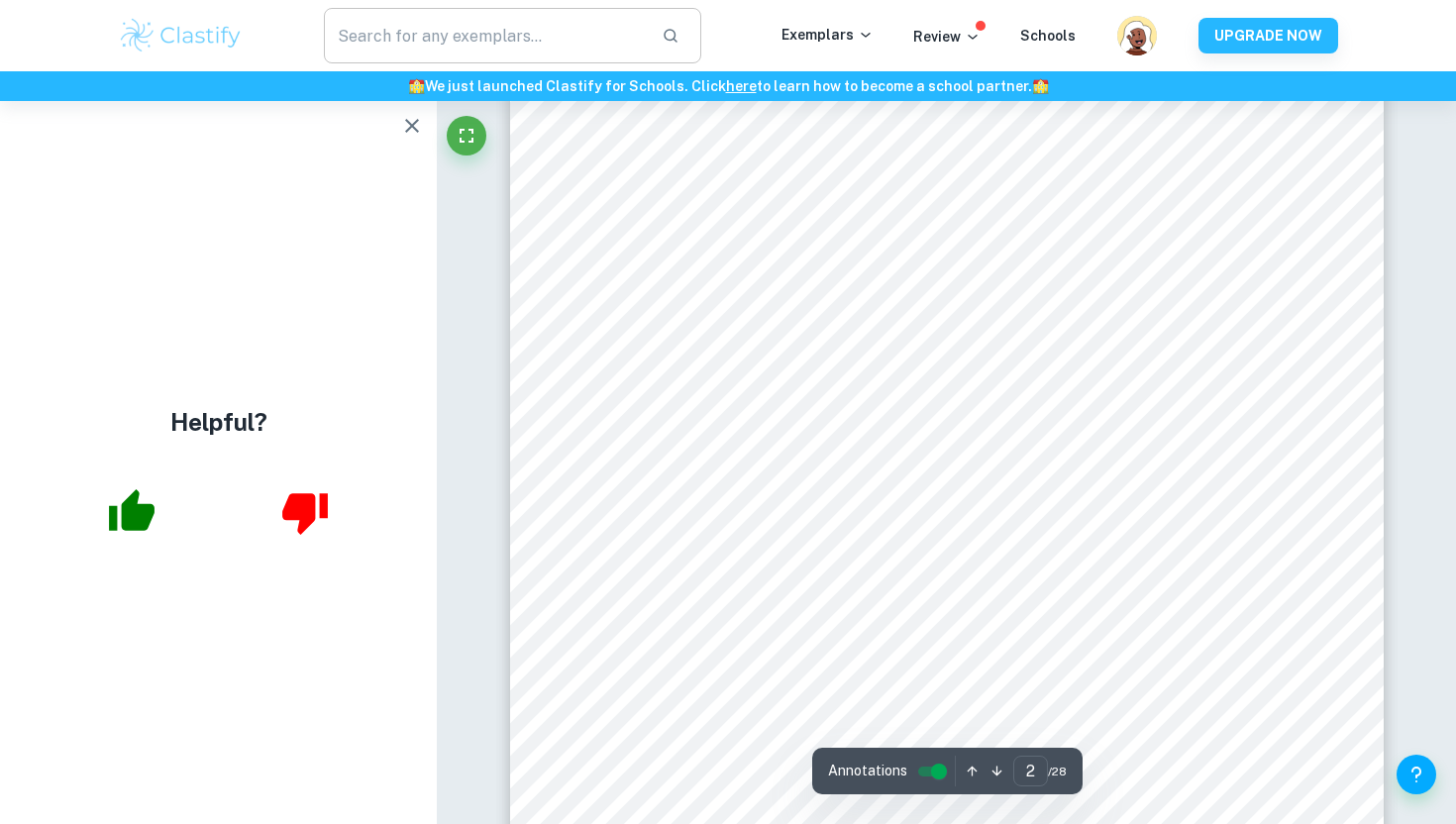 scroll, scrollTop: 1472, scrollLeft: 0, axis: vertical 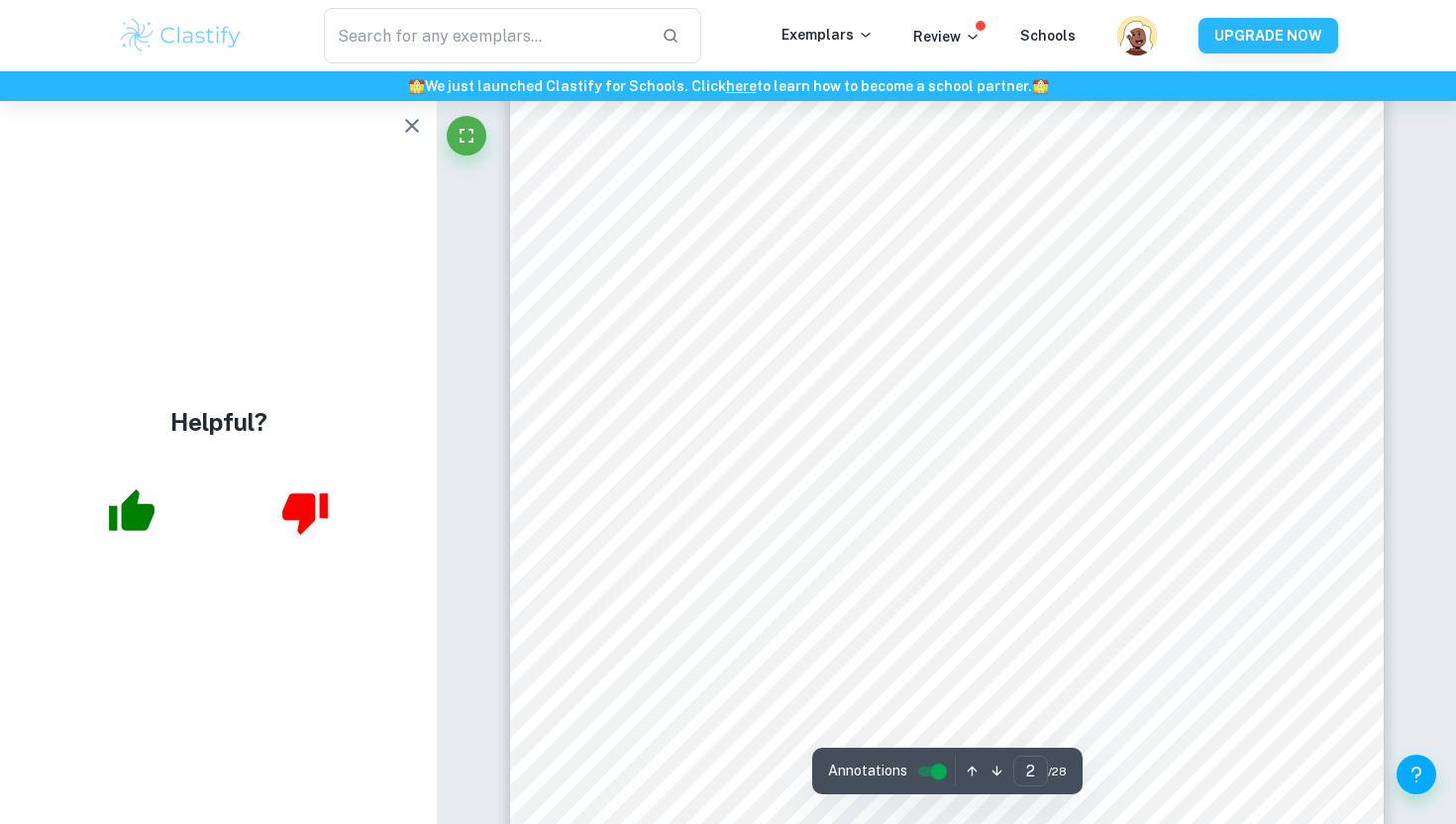 click at bounding box center [932, 315] 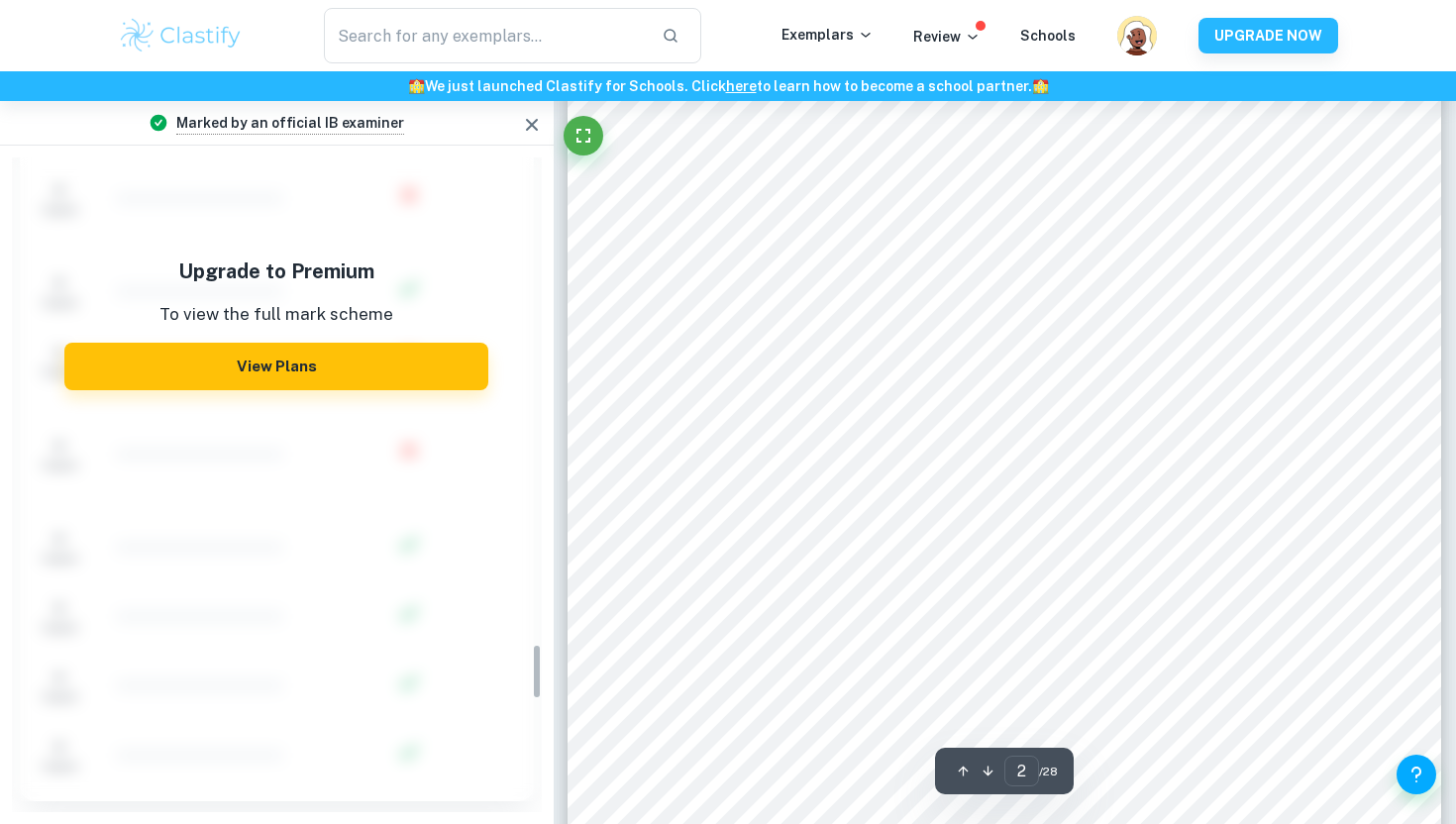 scroll, scrollTop: 5735, scrollLeft: 0, axis: vertical 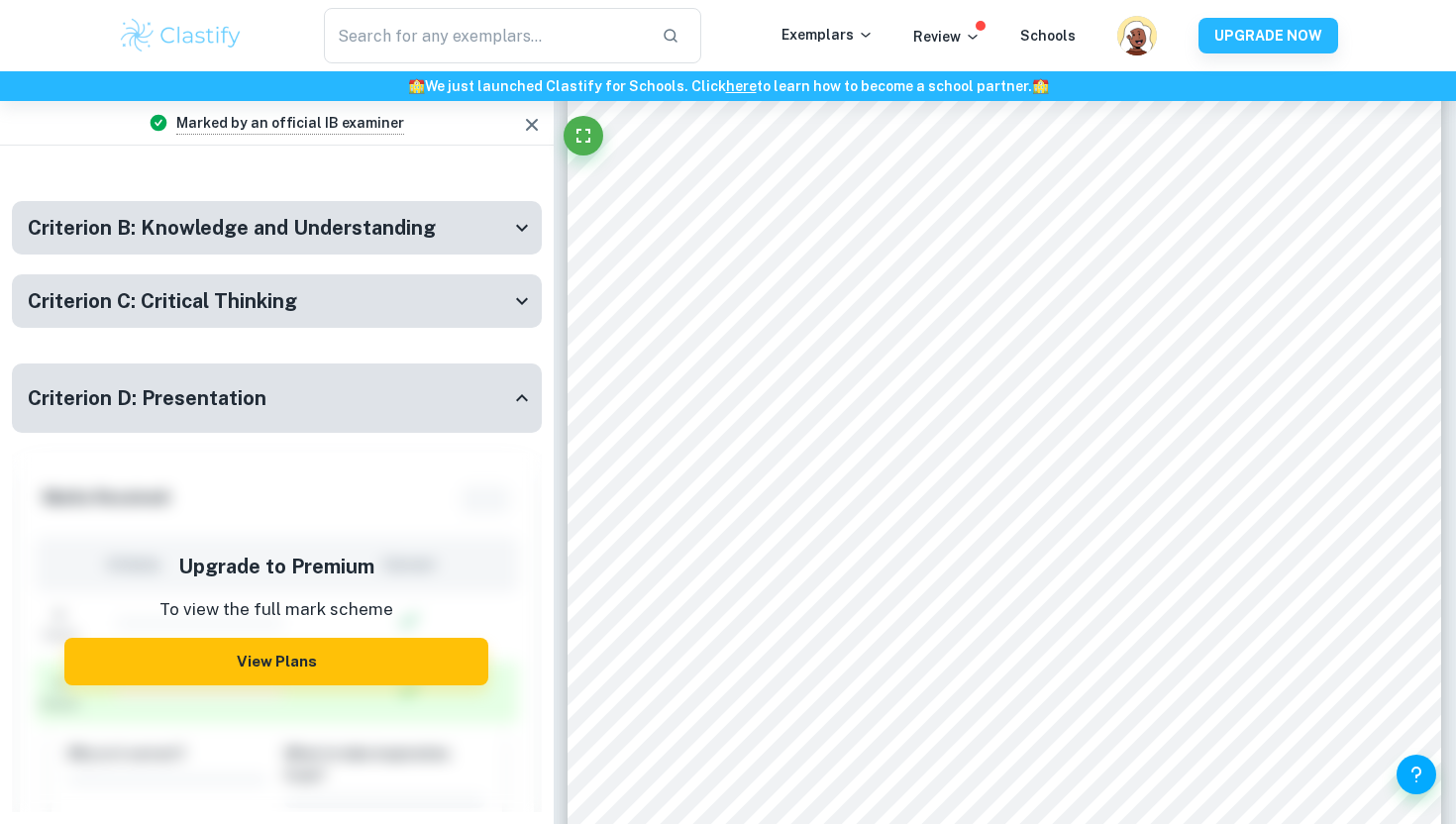 click 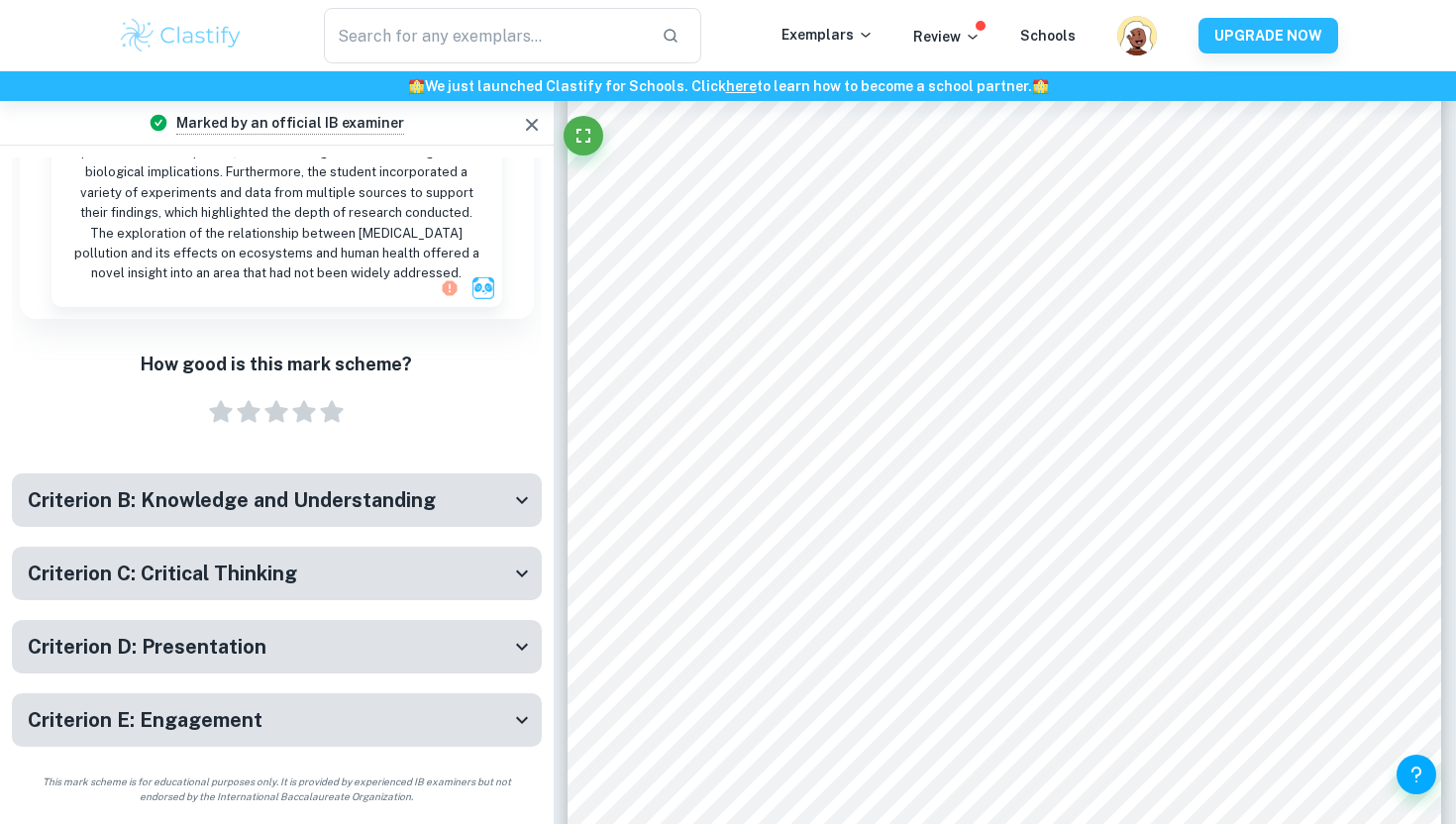 scroll, scrollTop: 5257, scrollLeft: 0, axis: vertical 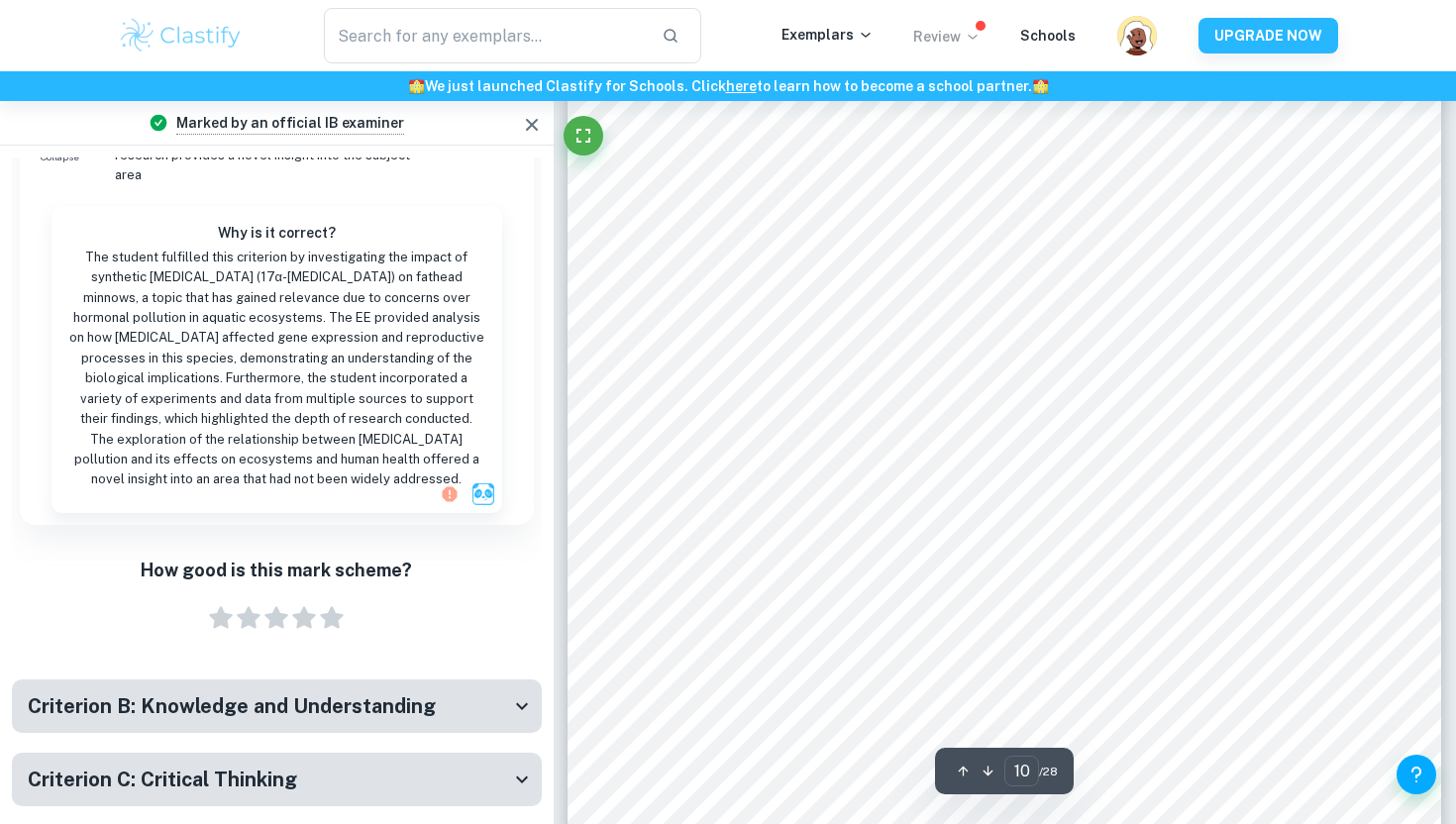 click 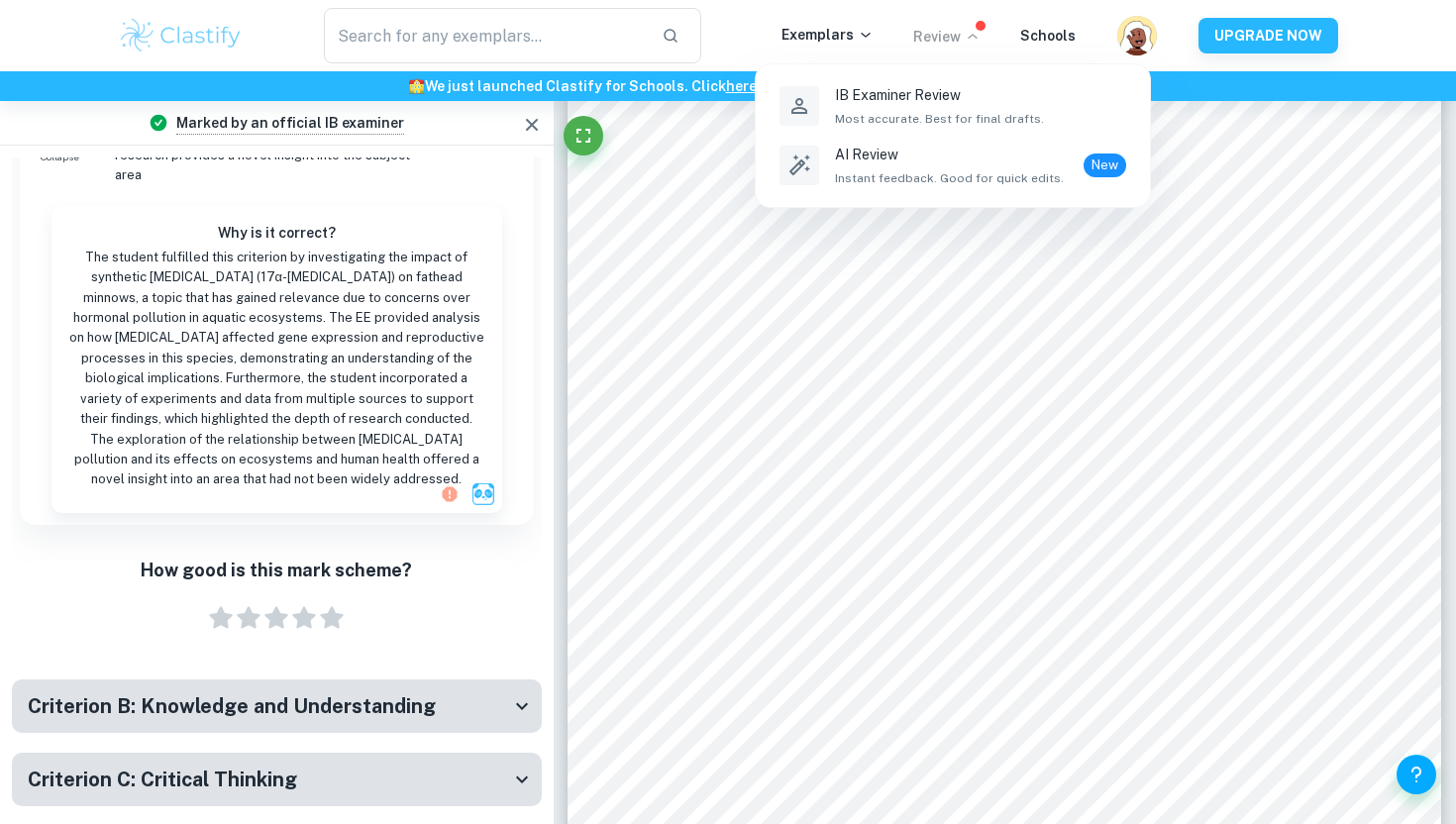 click at bounding box center [728, 412] 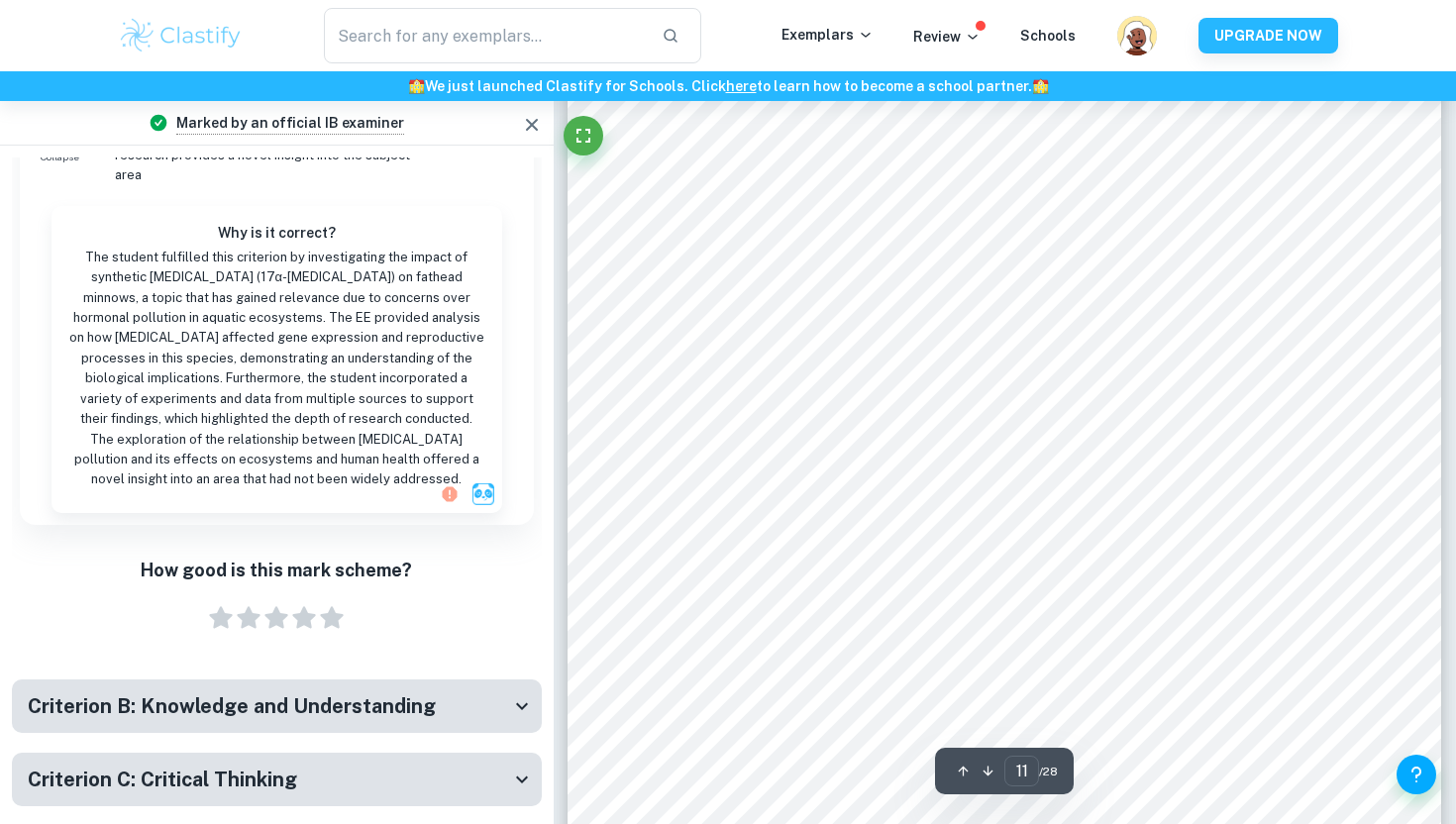scroll, scrollTop: 13221, scrollLeft: 0, axis: vertical 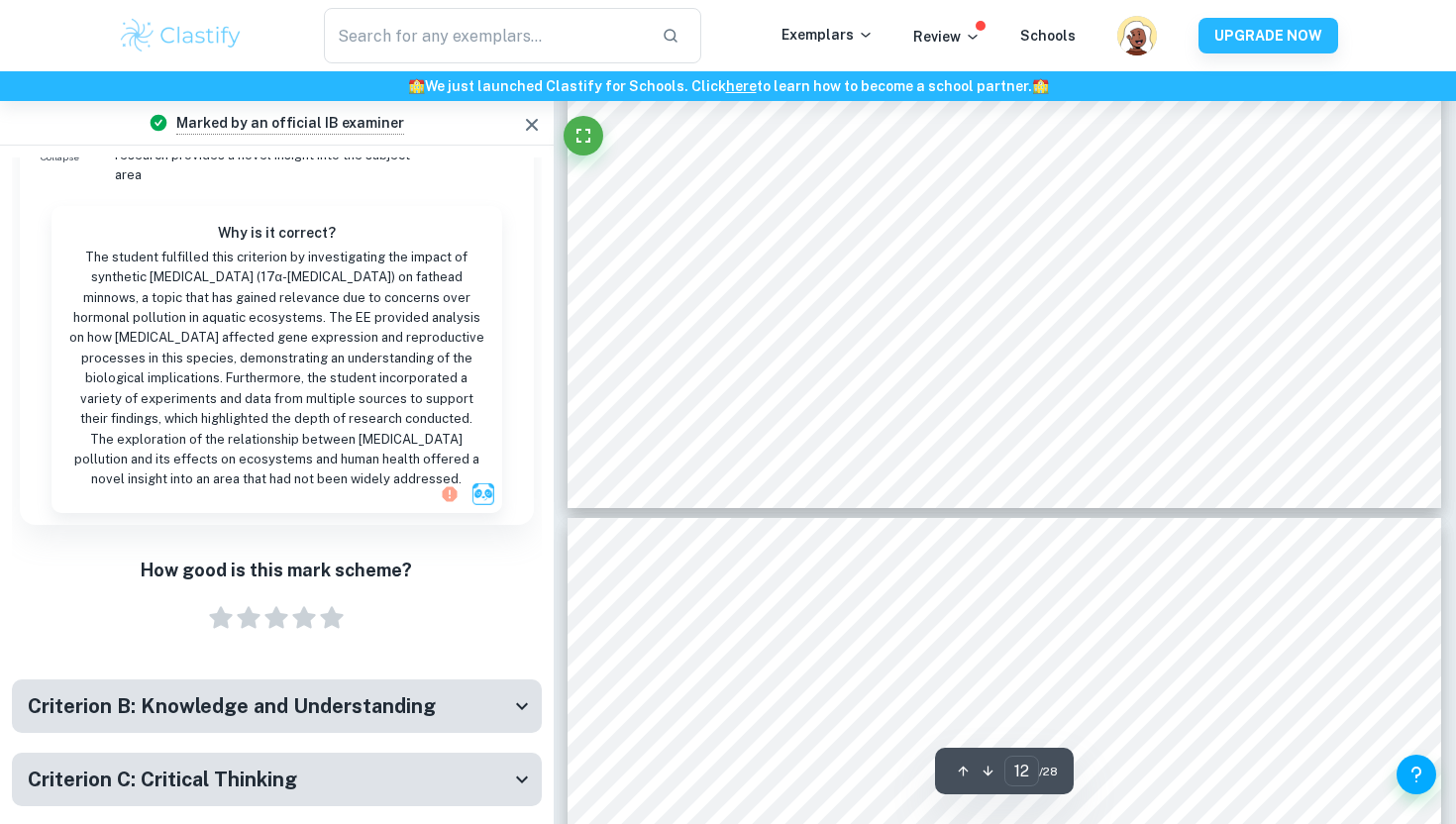 type on "13" 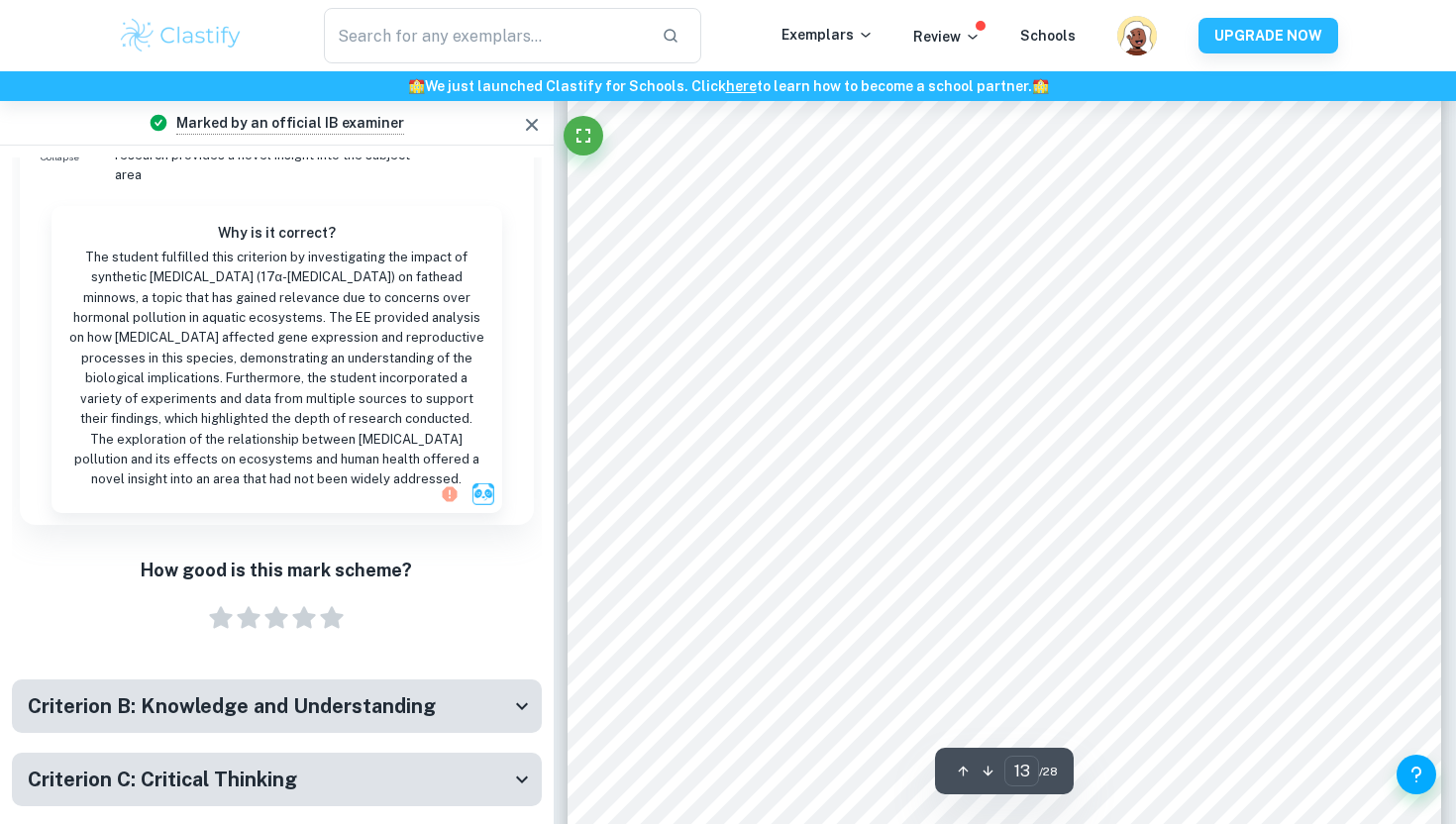 scroll, scrollTop: 15753, scrollLeft: 0, axis: vertical 